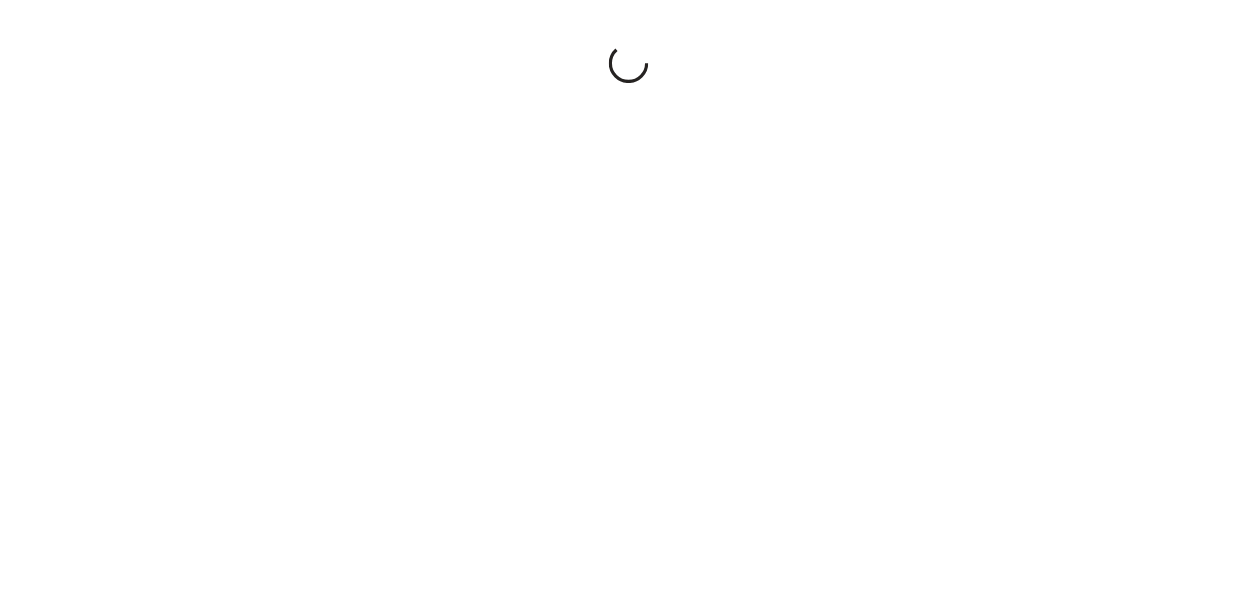 scroll, scrollTop: 0, scrollLeft: 0, axis: both 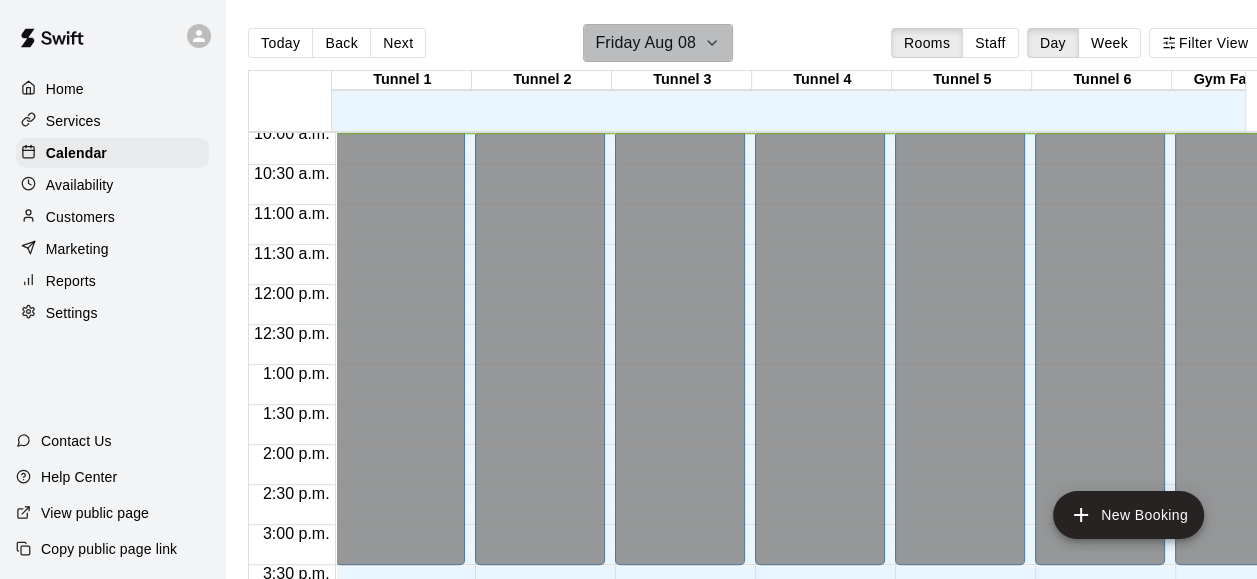 click 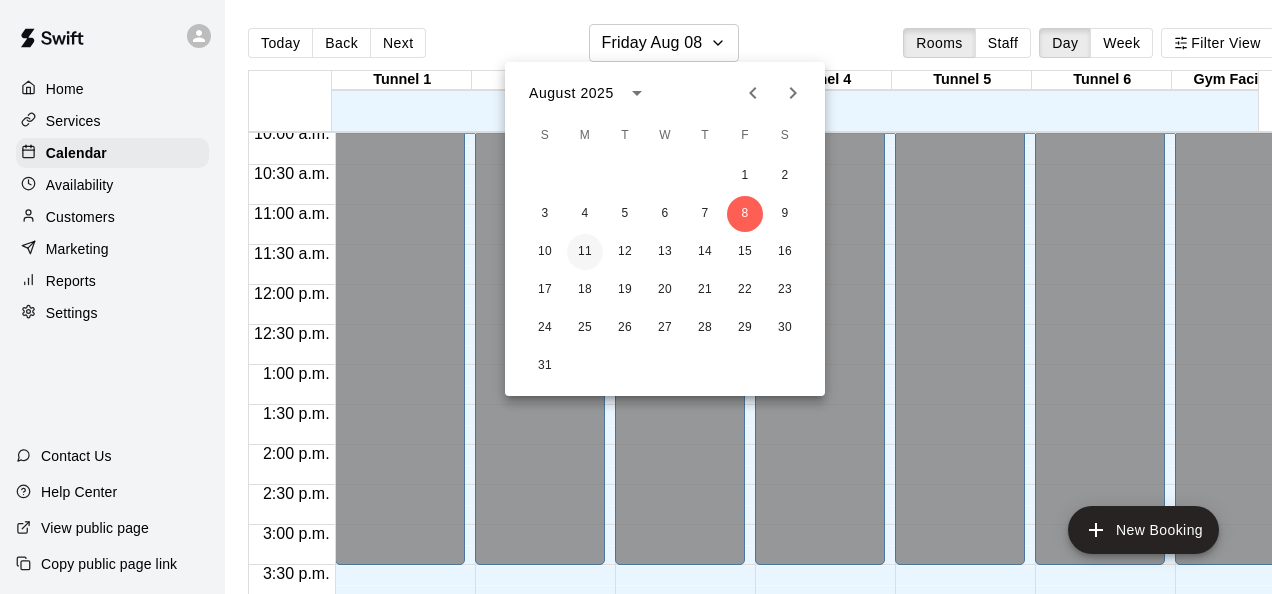 click on "11" at bounding box center [585, 252] 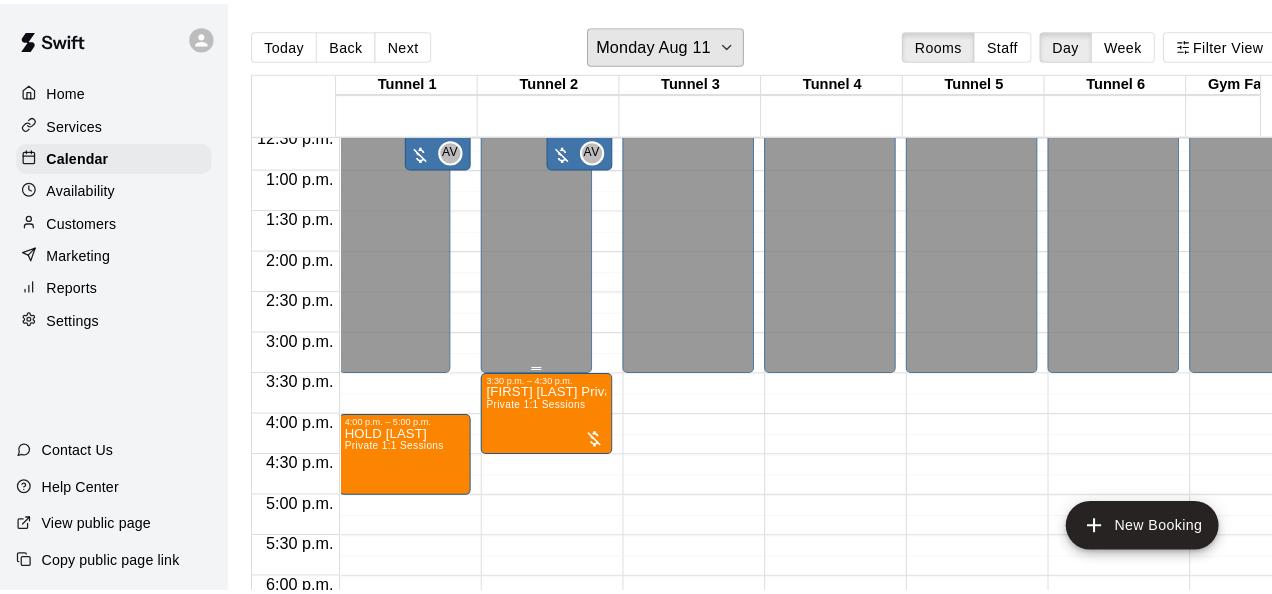 scroll, scrollTop: 1108, scrollLeft: 0, axis: vertical 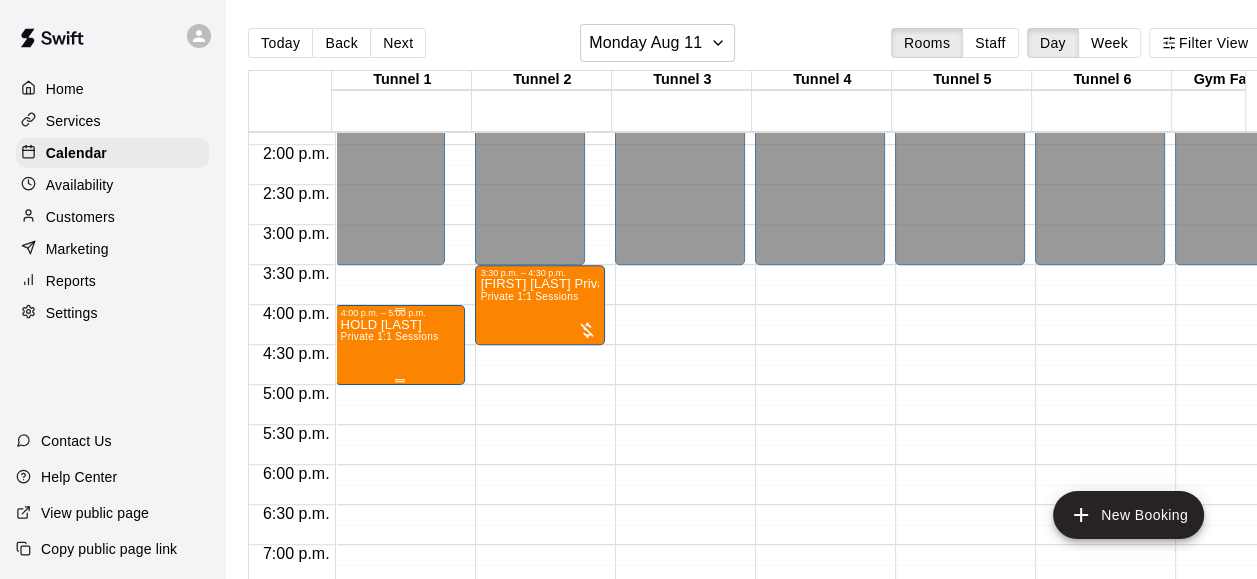 click on "HOLD [LAST] Private 1:1 Sessions" at bounding box center (390, 607) 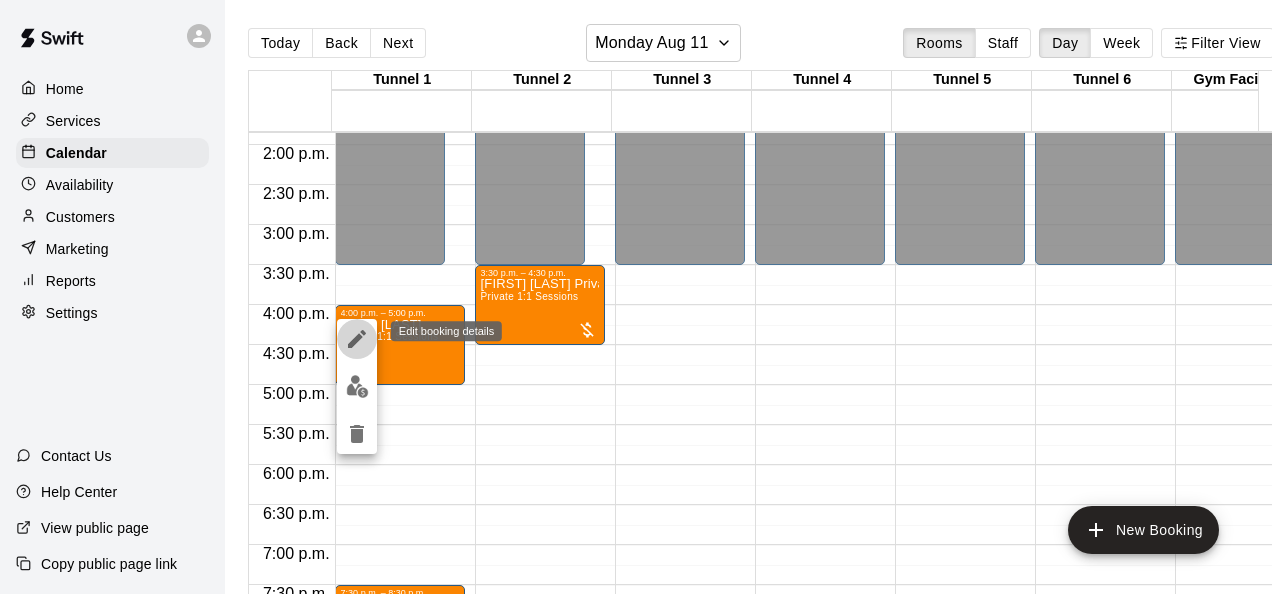 click at bounding box center [357, 339] 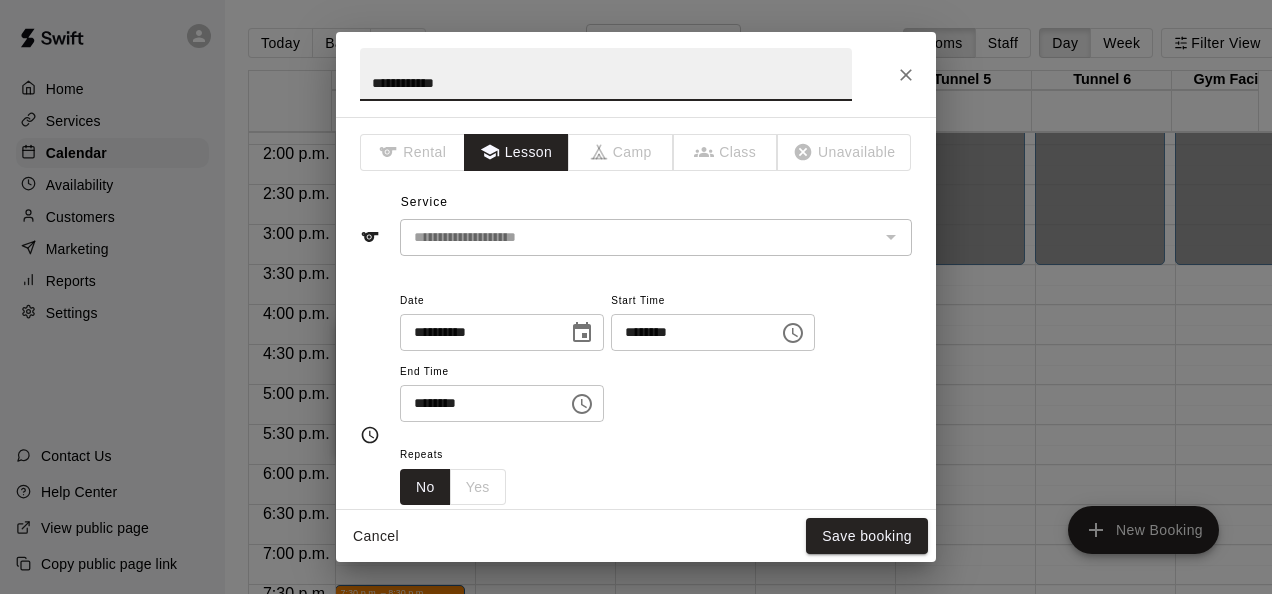 drag, startPoint x: 416, startPoint y: 82, endPoint x: 334, endPoint y: 83, distance: 82.006096 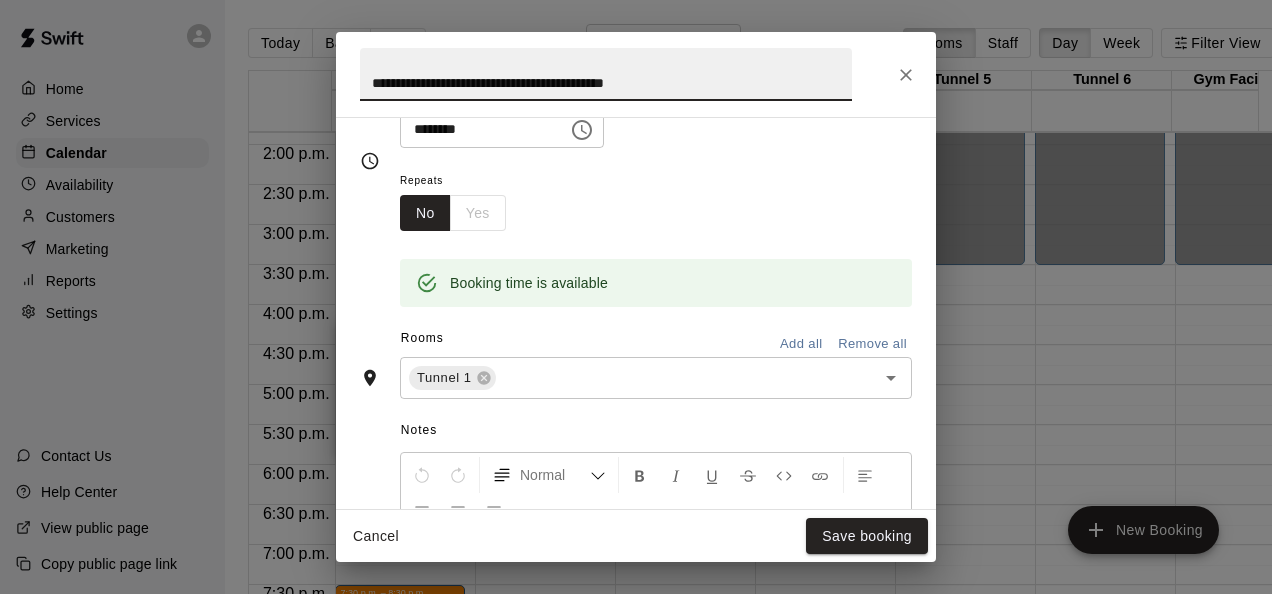 scroll, scrollTop: 300, scrollLeft: 0, axis: vertical 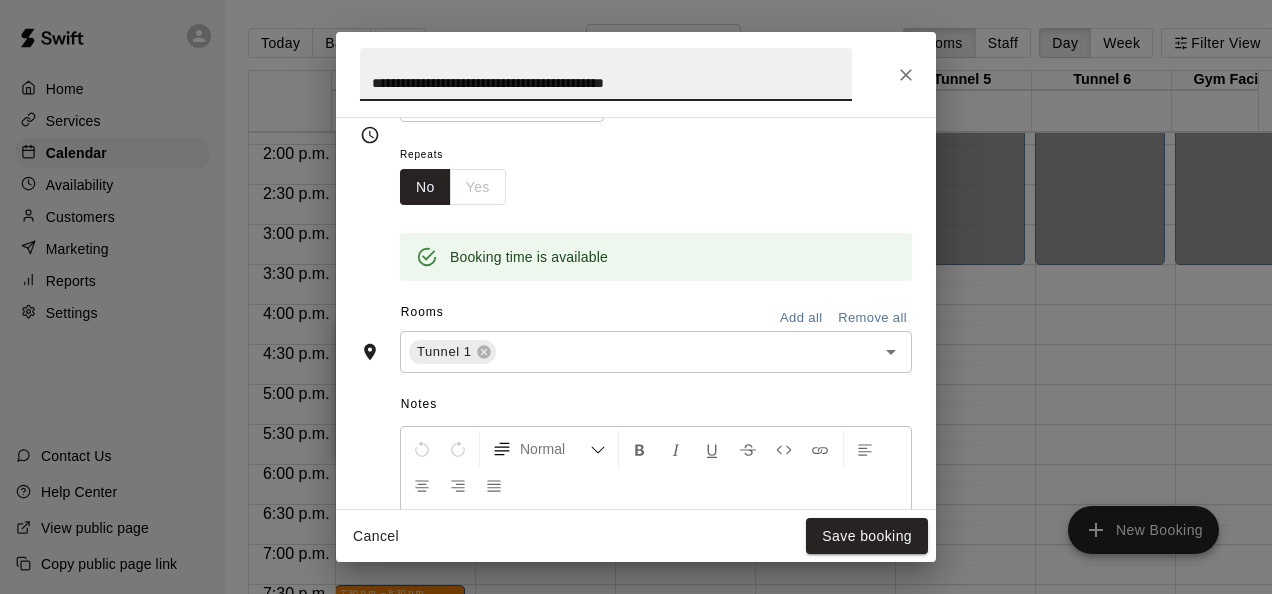 type on "**********" 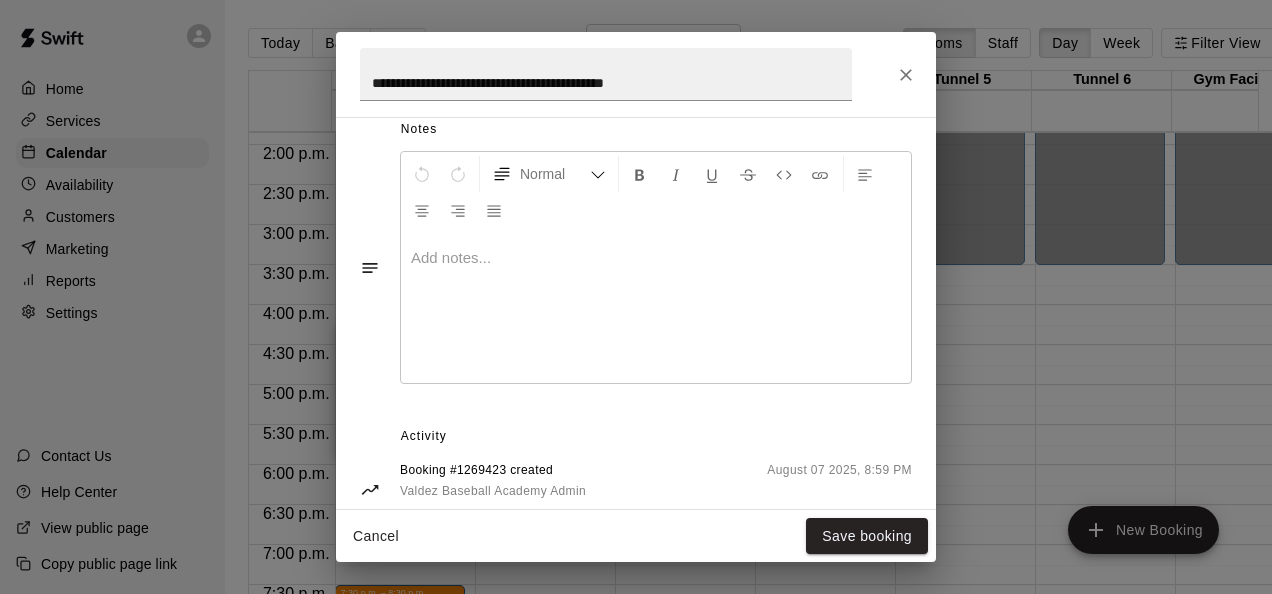 scroll, scrollTop: 617, scrollLeft: 0, axis: vertical 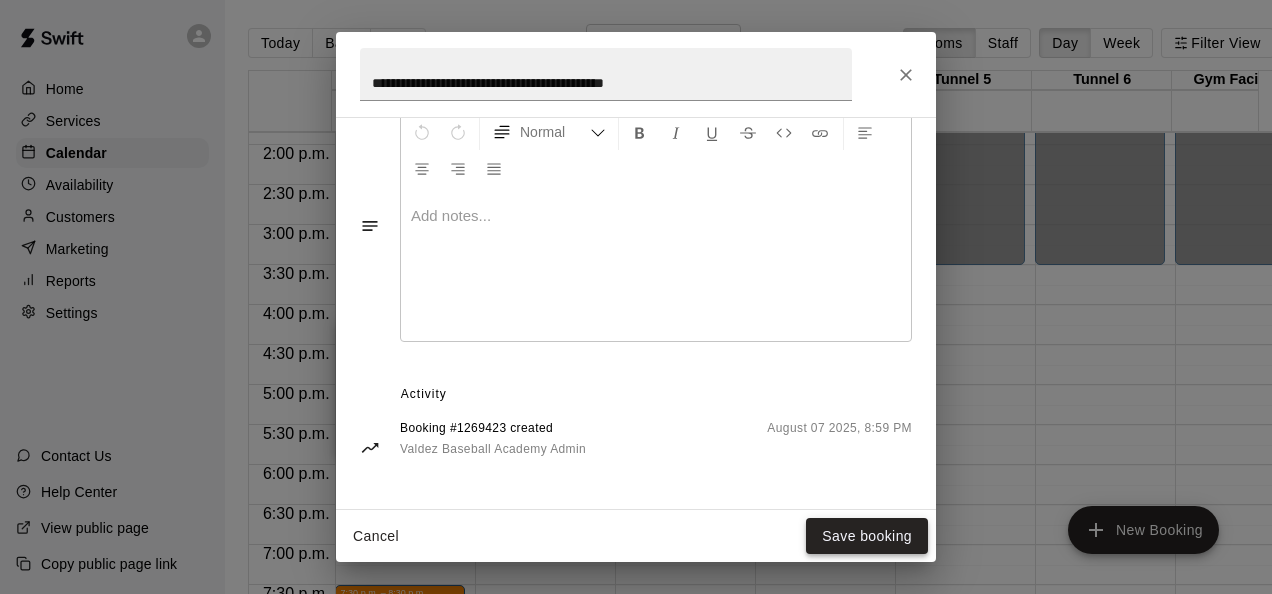 click on "Save booking" at bounding box center [867, 536] 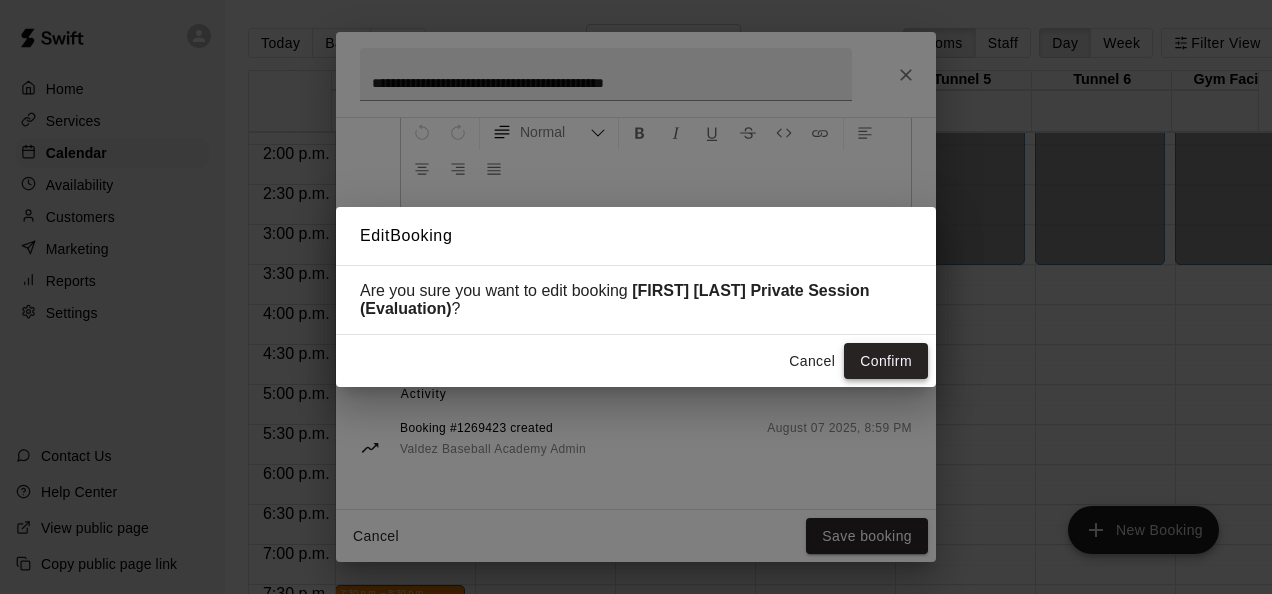 click on "Confirm" at bounding box center [886, 361] 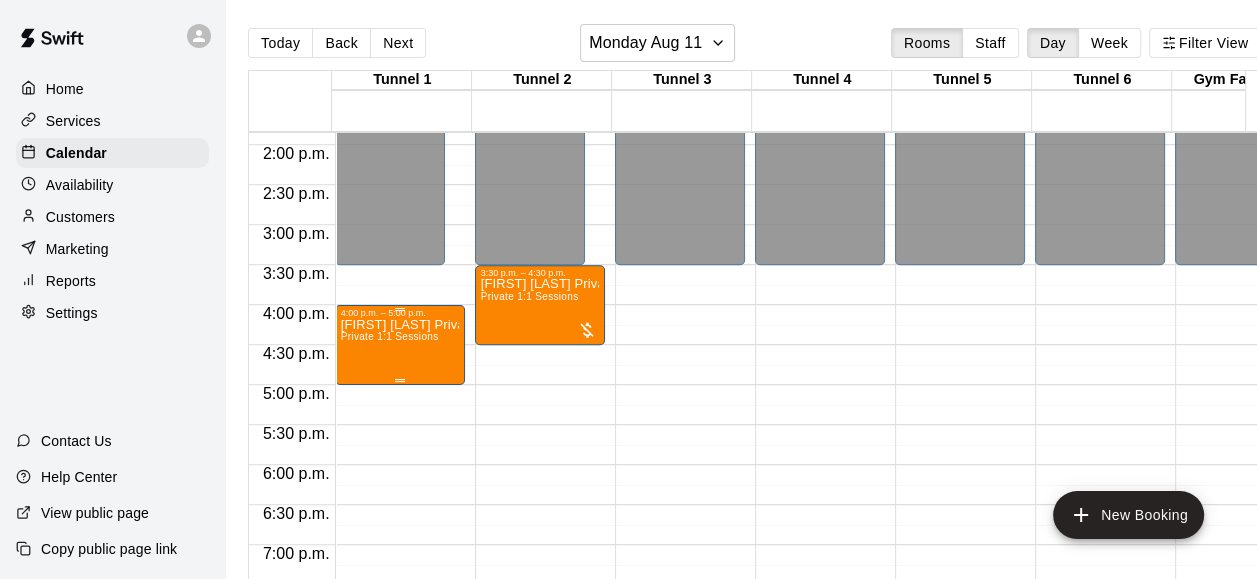 click on "Private 1:1 Sessions" at bounding box center [390, 336] 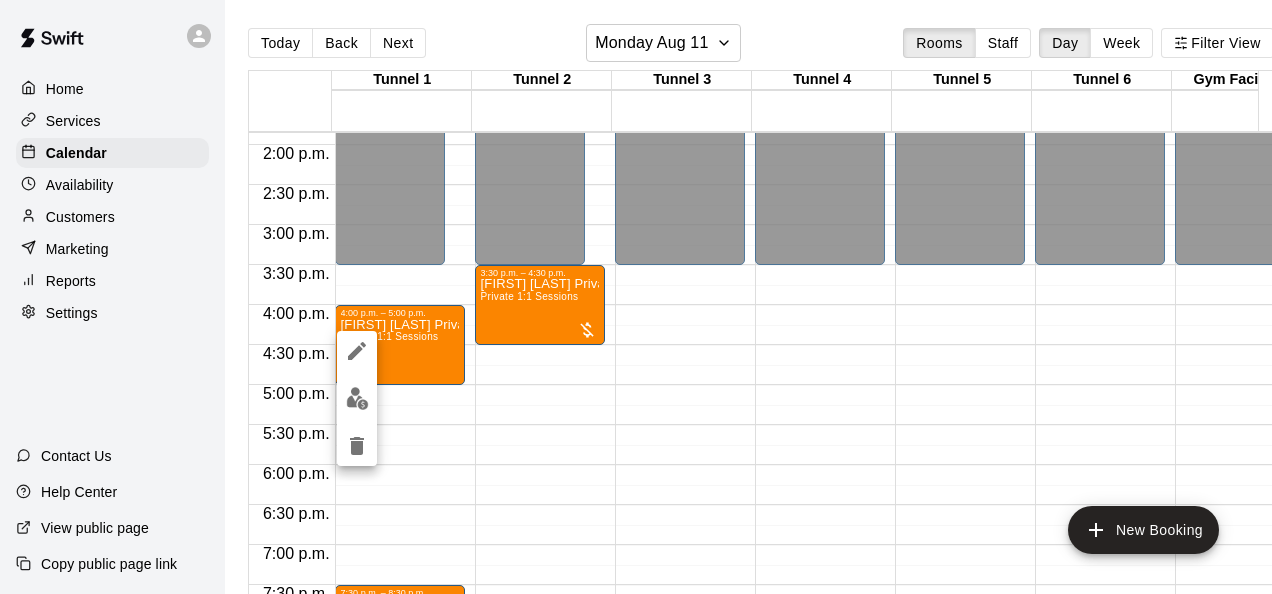 click at bounding box center [357, 398] 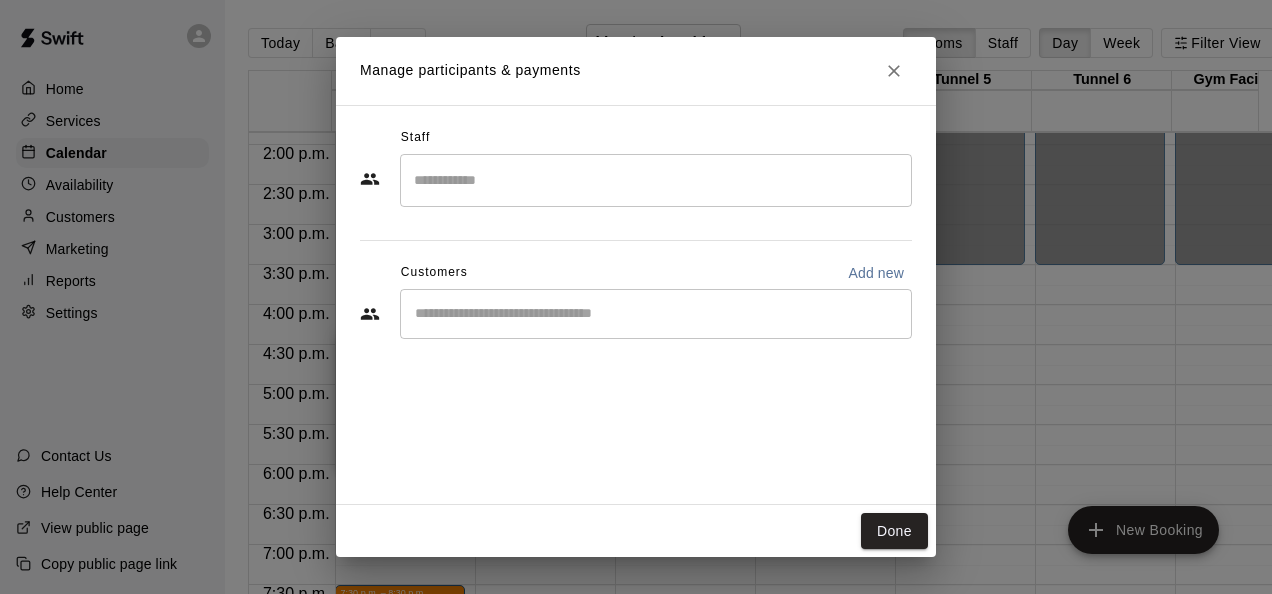 click at bounding box center (656, 180) 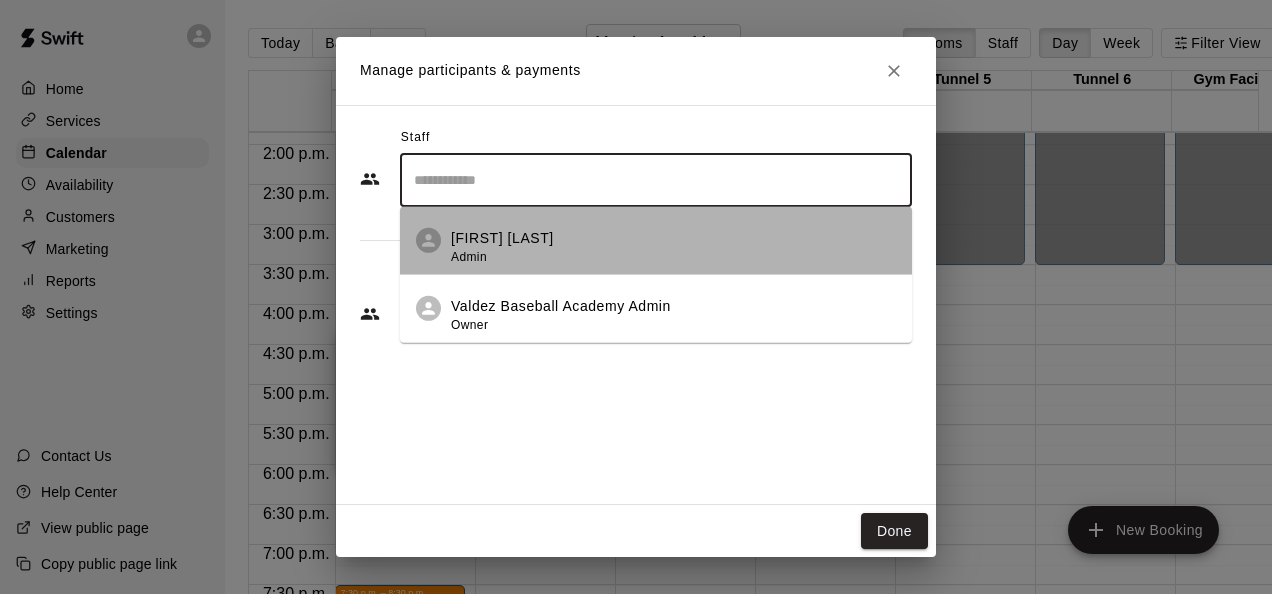 click on "[FIRST] [LAST] Admin" at bounding box center (502, 247) 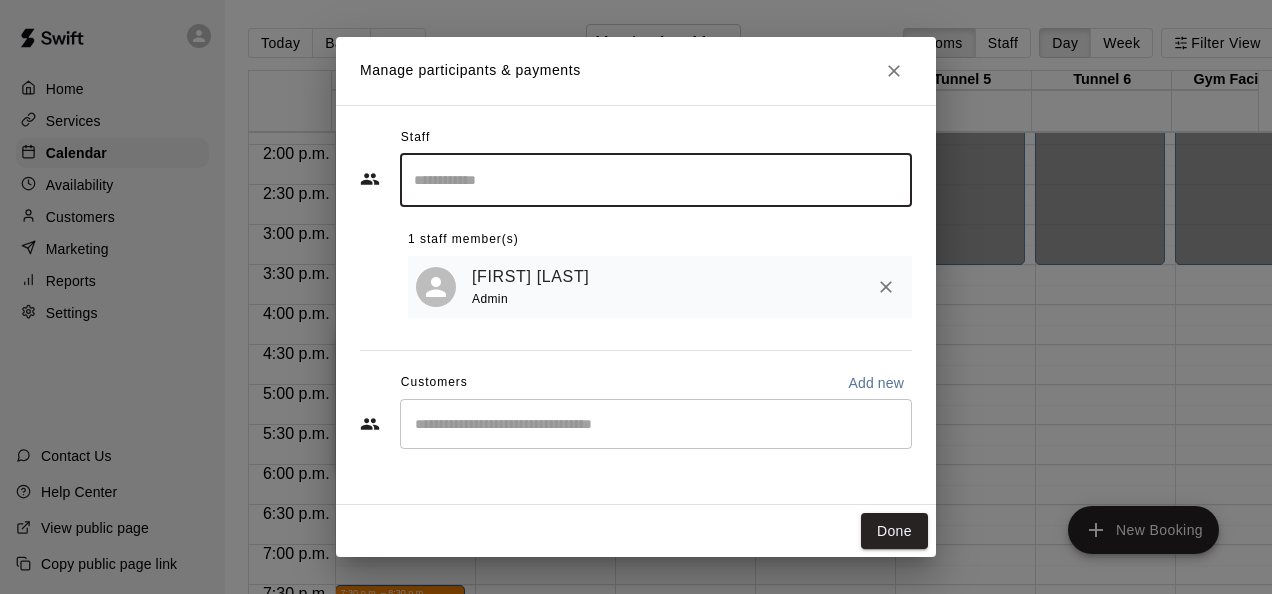 click on "​" at bounding box center (656, 424) 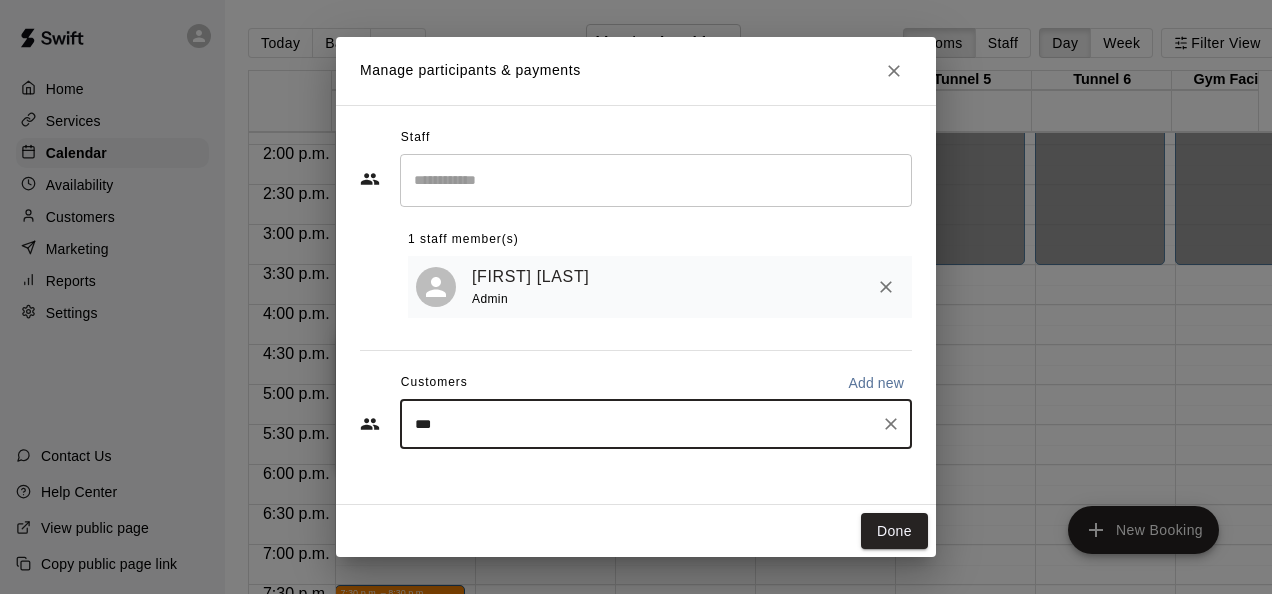 type on "****" 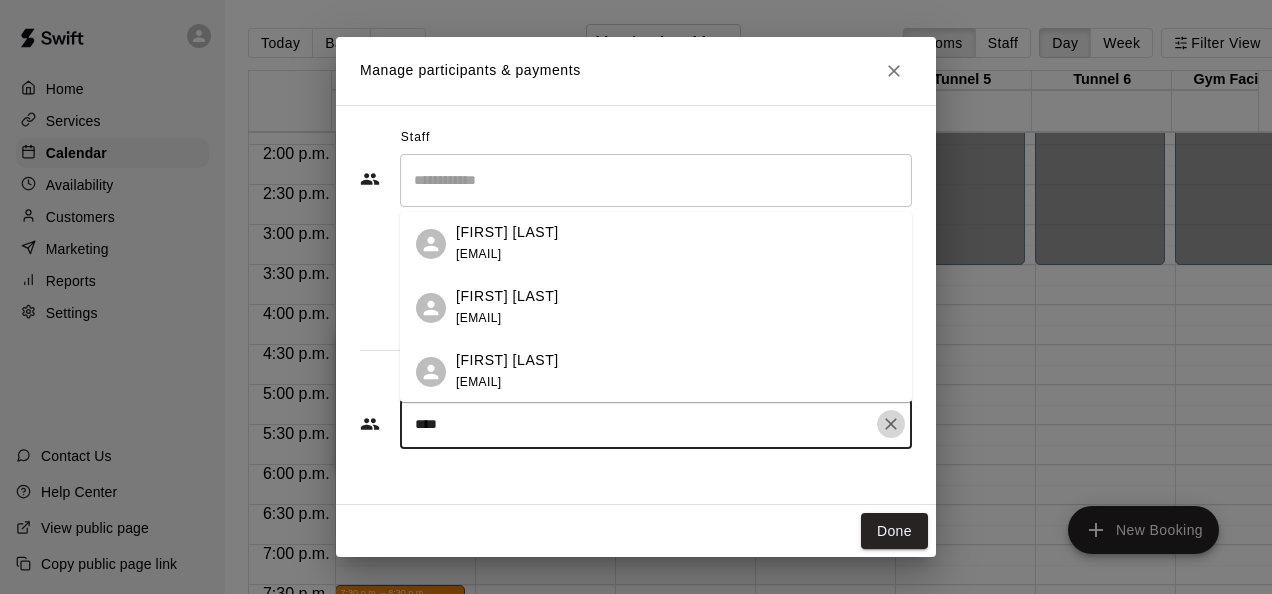 click 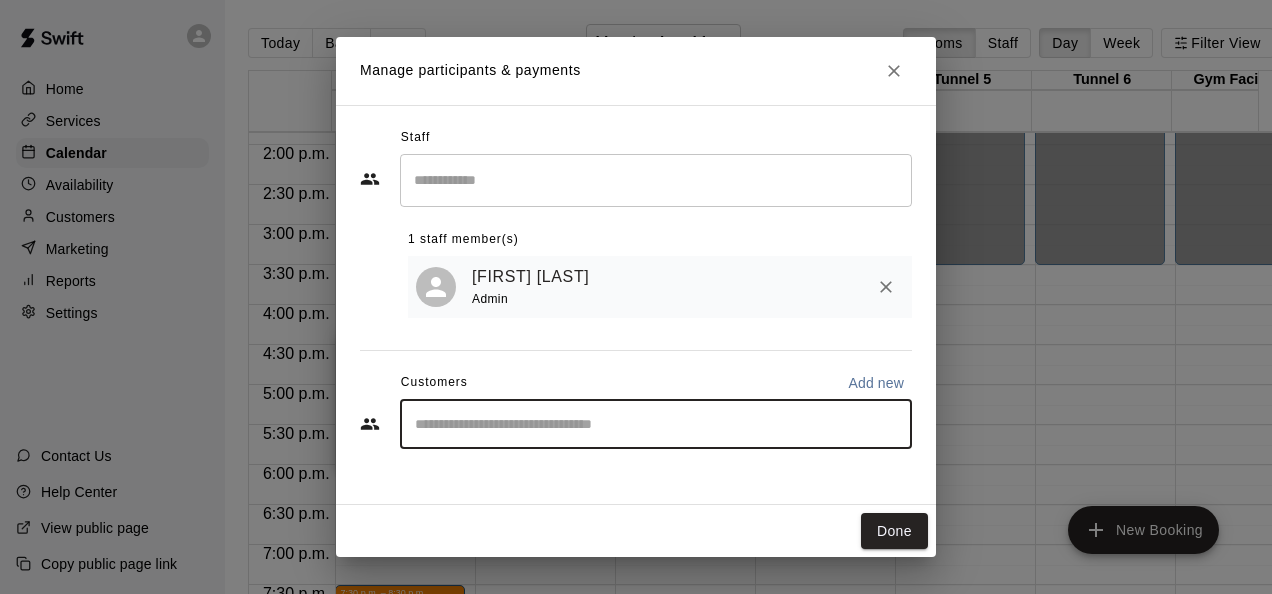 click on "Add new" at bounding box center (876, 383) 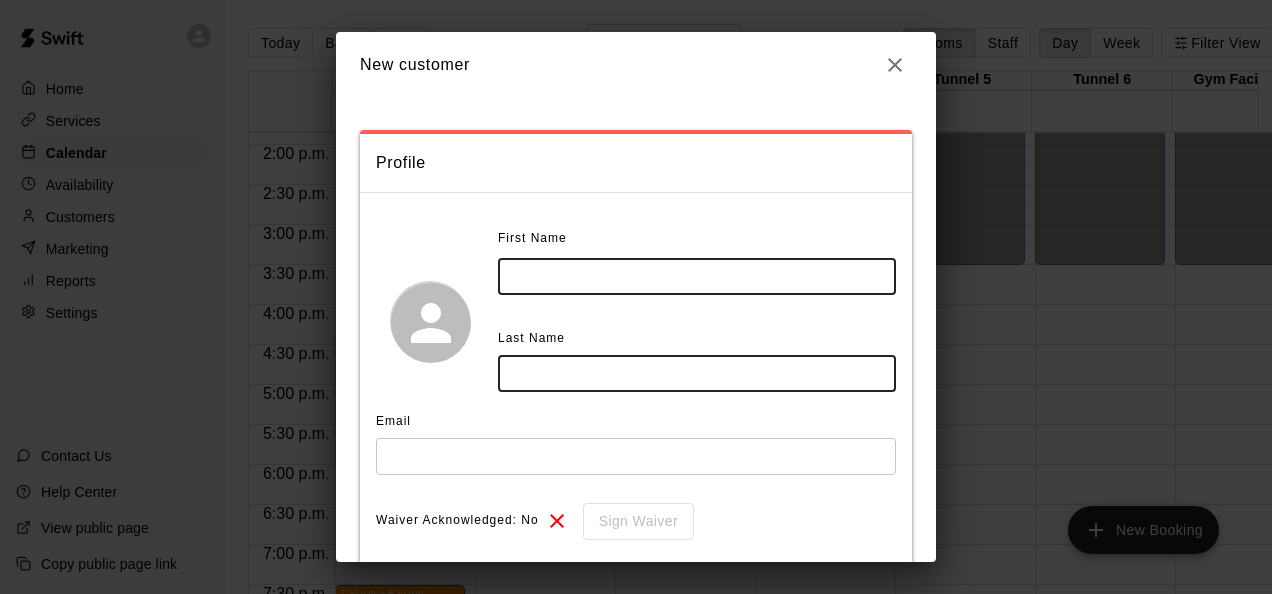 click at bounding box center (697, 276) 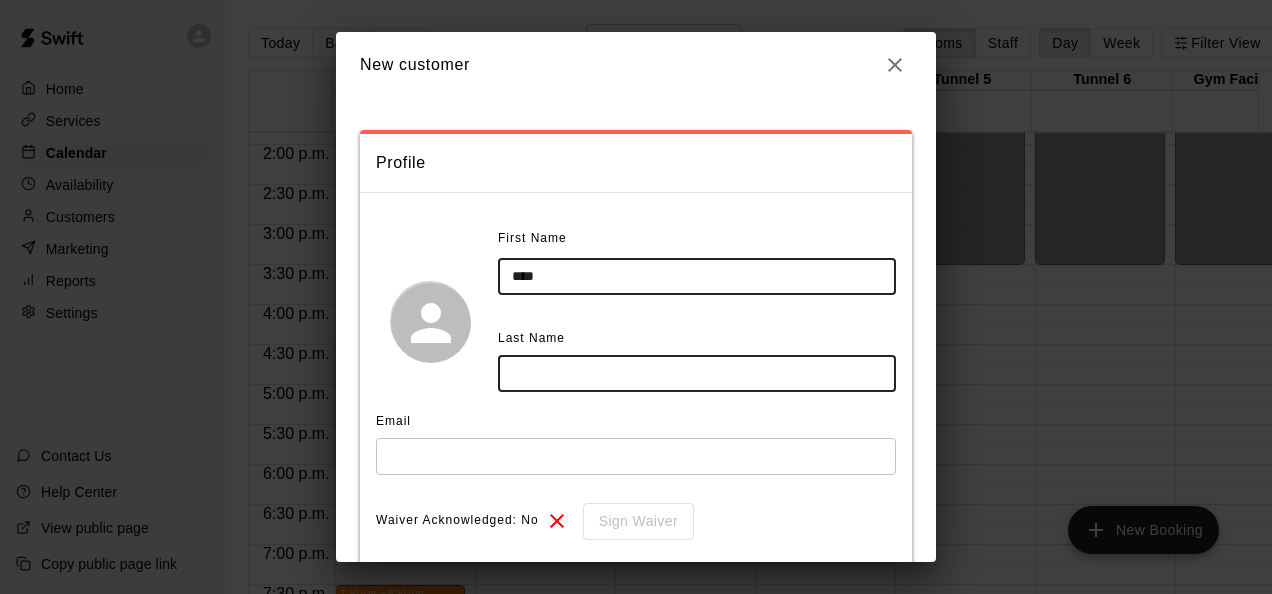 type on "****" 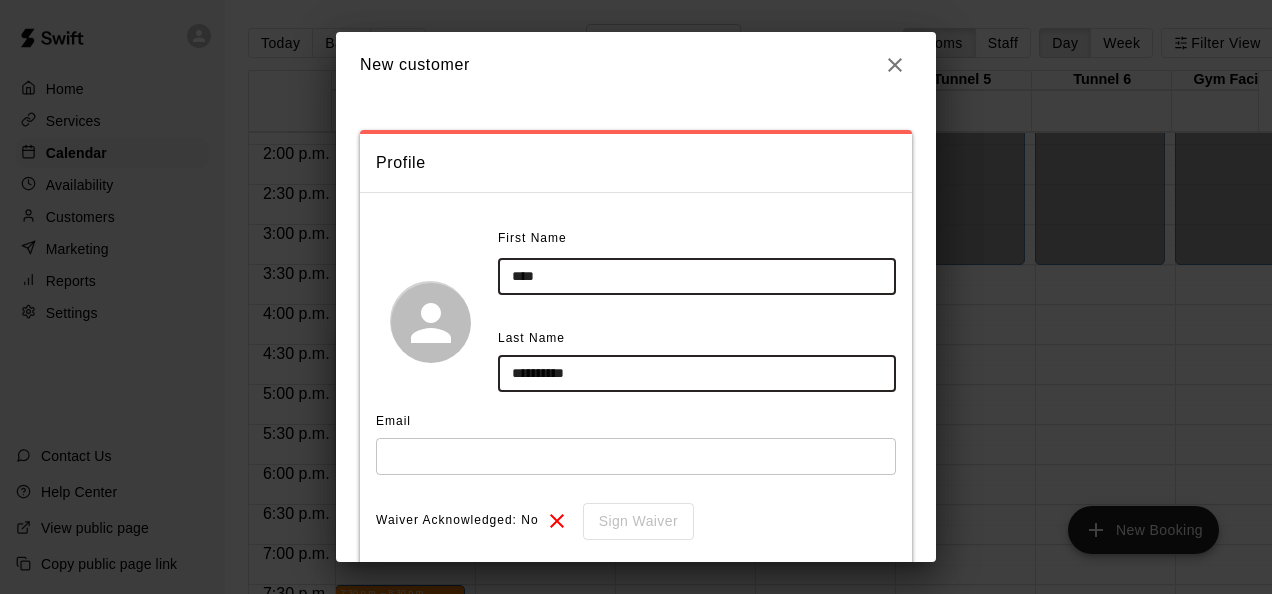 type on "**********" 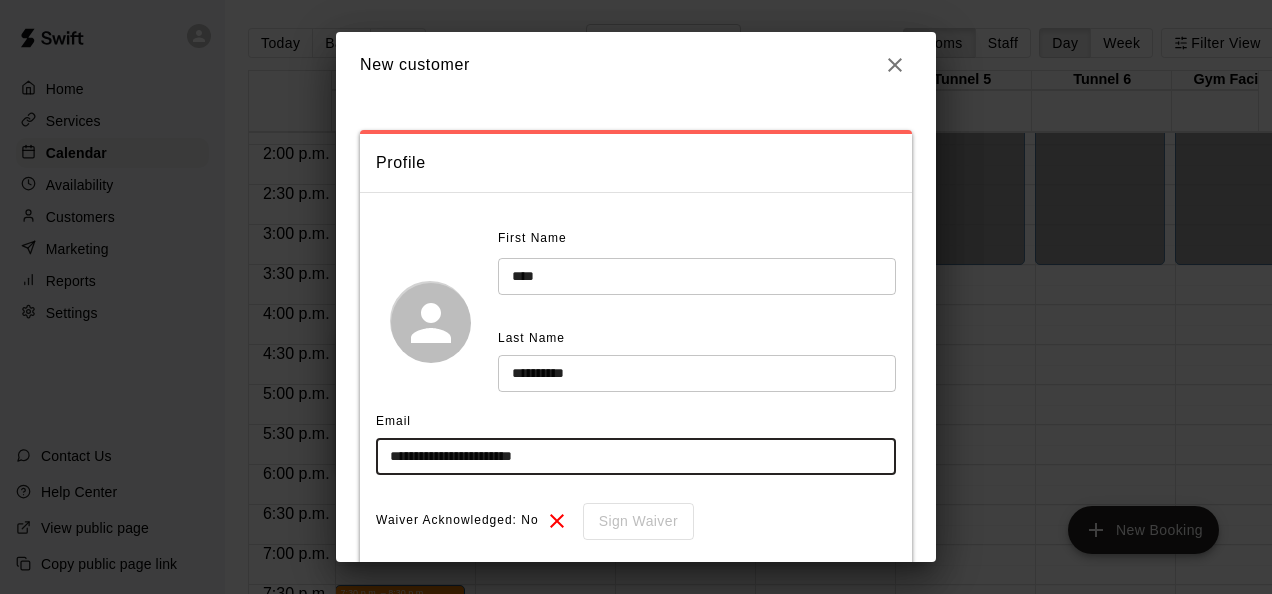 scroll, scrollTop: 231, scrollLeft: 0, axis: vertical 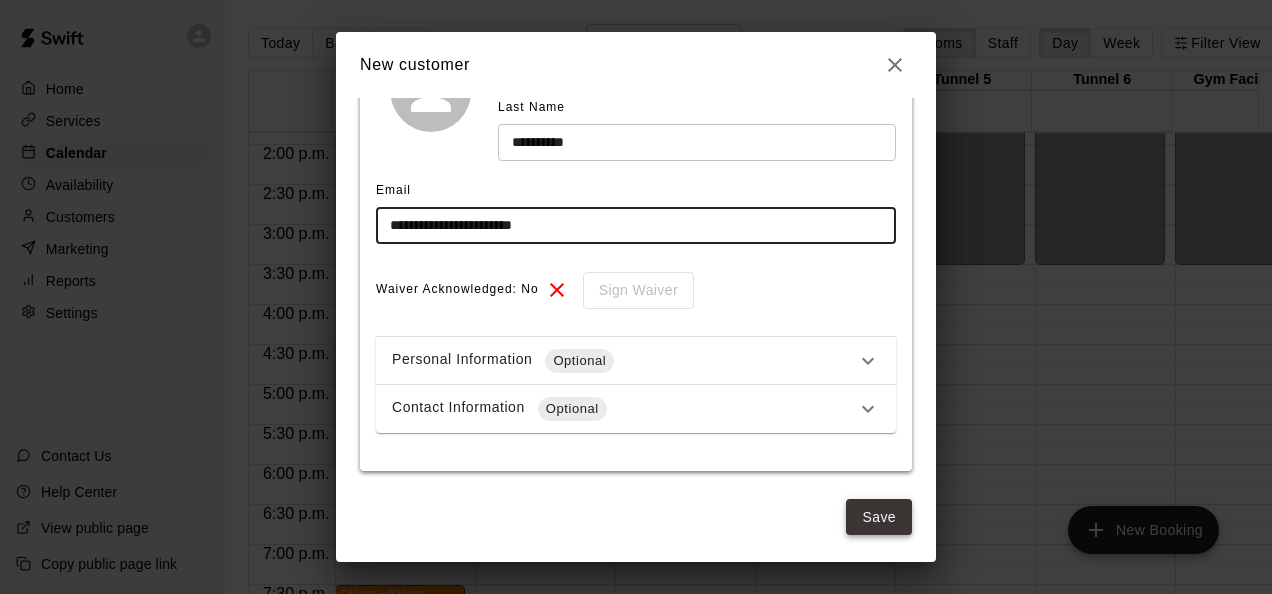 type on "**********" 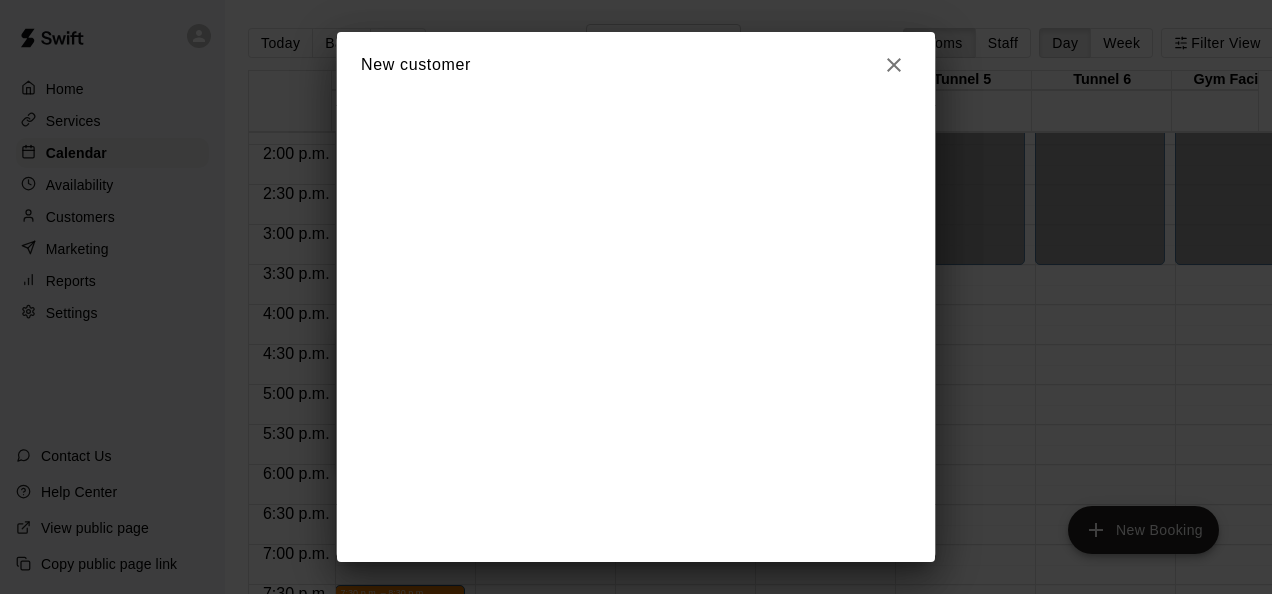 scroll, scrollTop: 0, scrollLeft: 0, axis: both 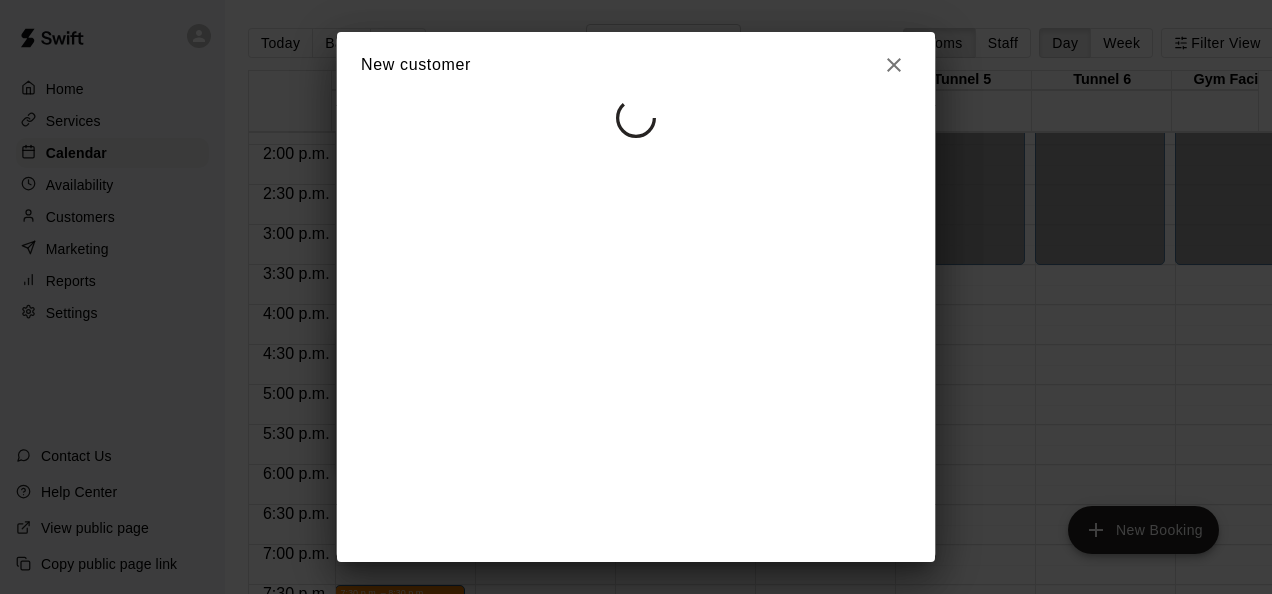 select on "**" 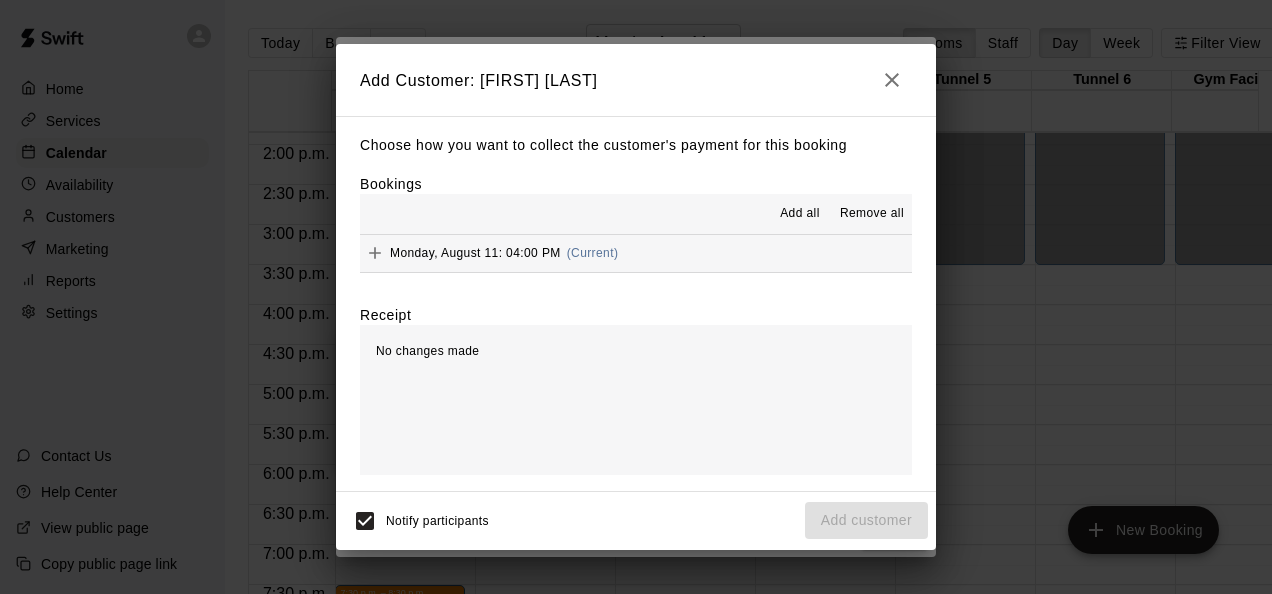 click on "Add all" at bounding box center (800, 214) 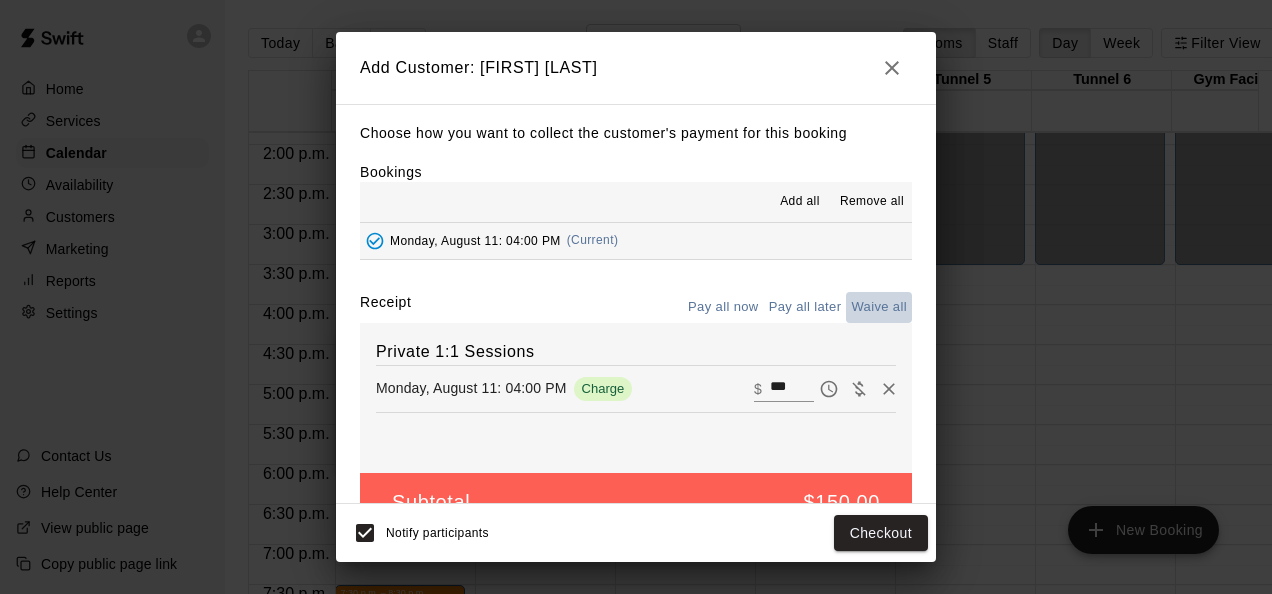 click on "Waive all" at bounding box center (879, 307) 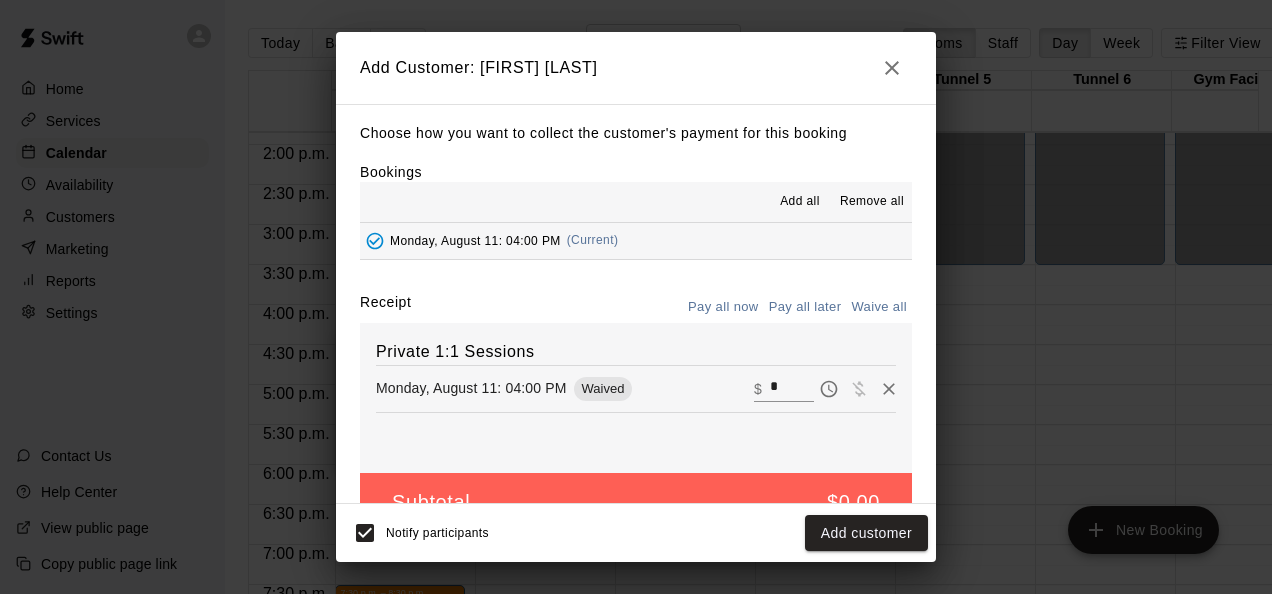 click on "Pay all later" at bounding box center [805, 307] 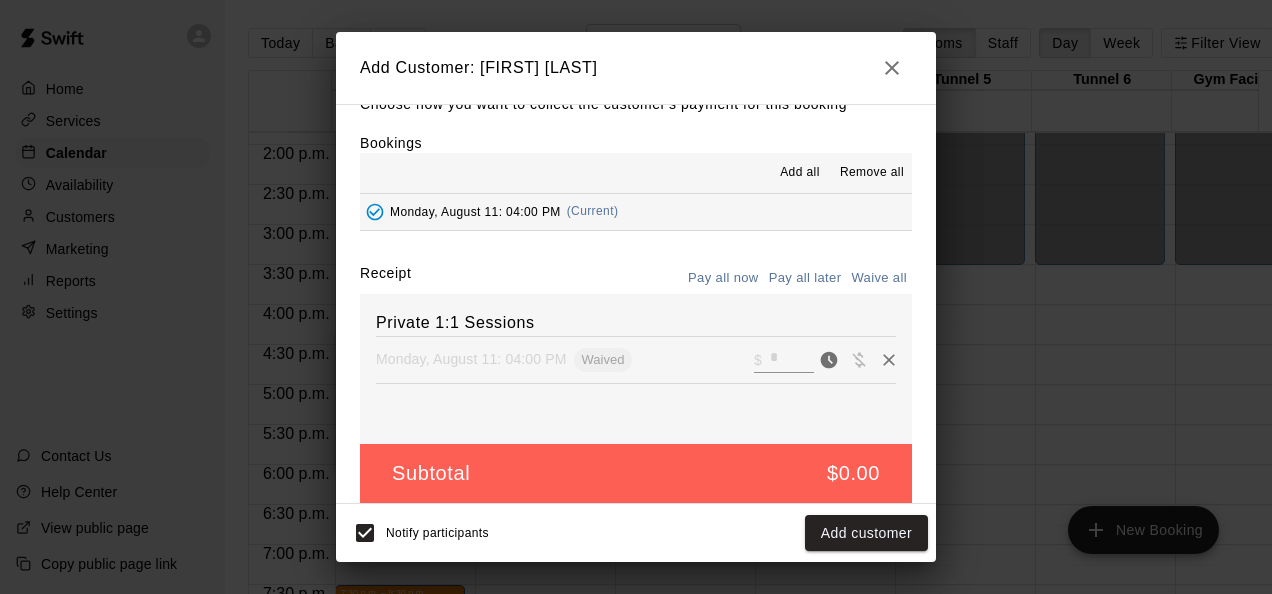 scroll, scrollTop: 45, scrollLeft: 0, axis: vertical 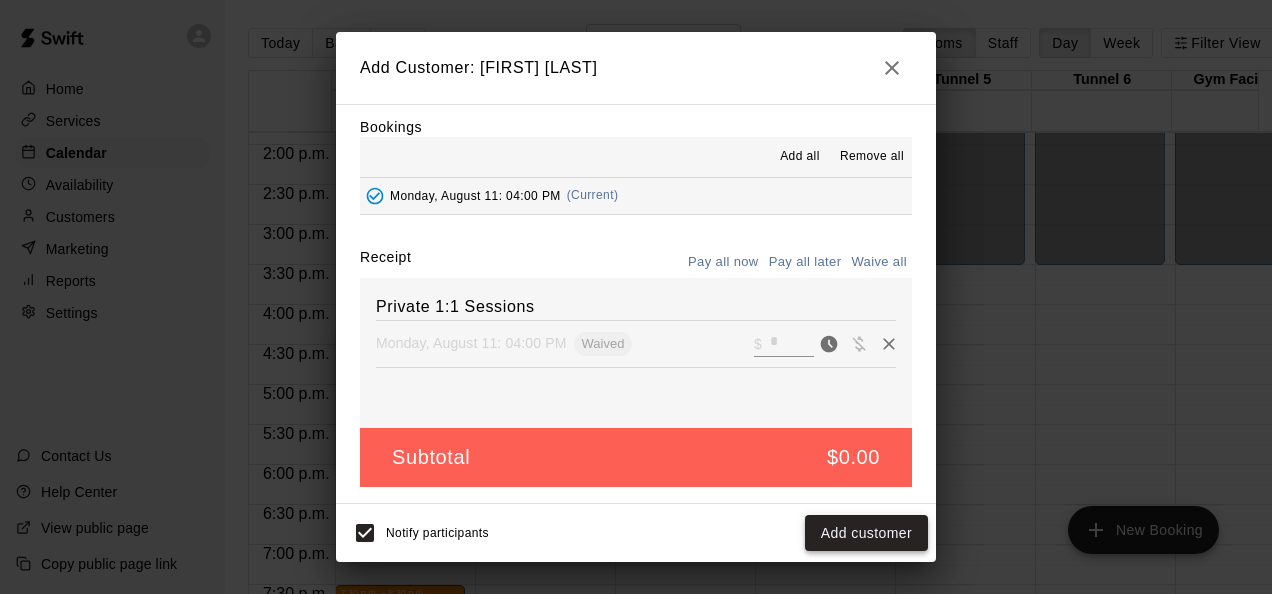 click on "Add customer" at bounding box center [866, 533] 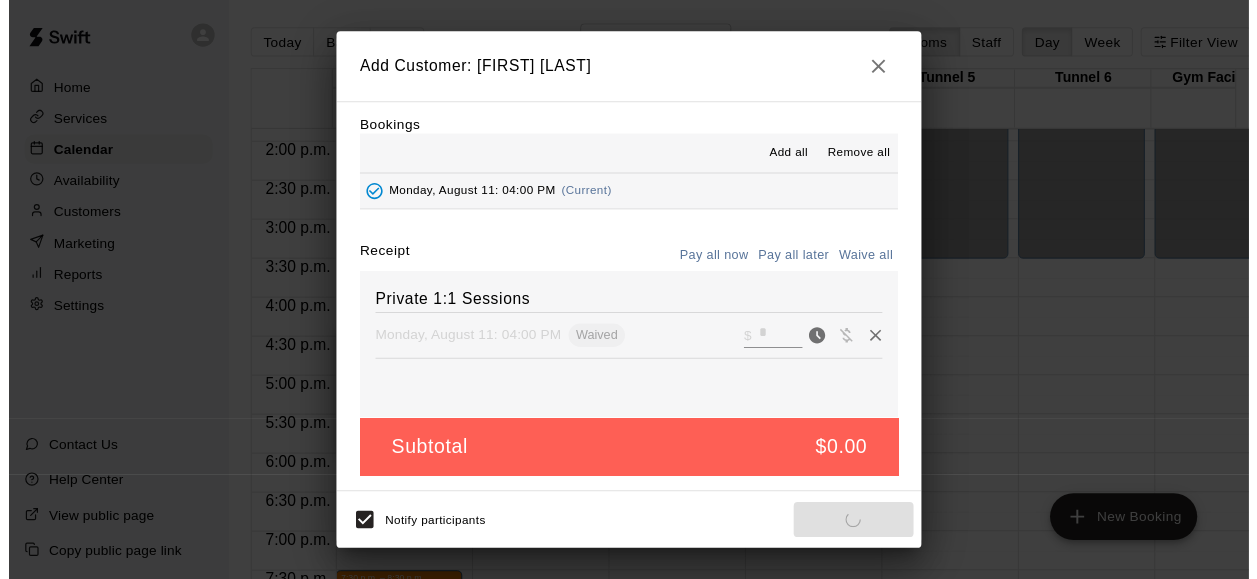 scroll, scrollTop: 0, scrollLeft: 0, axis: both 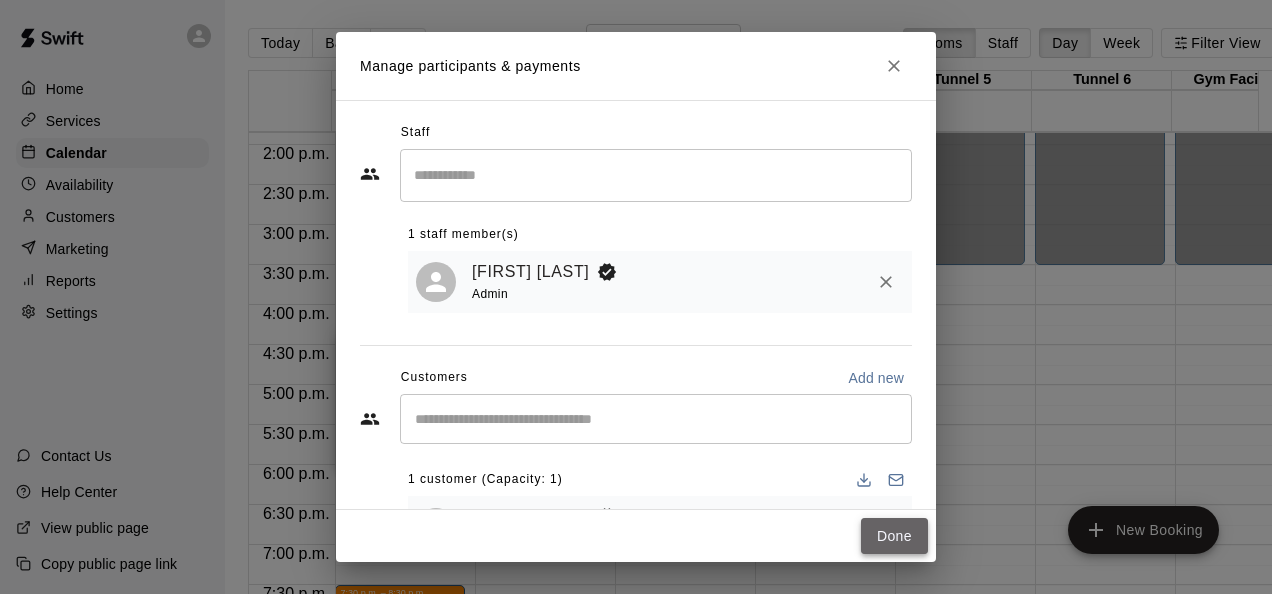 click on "Done" at bounding box center [894, 536] 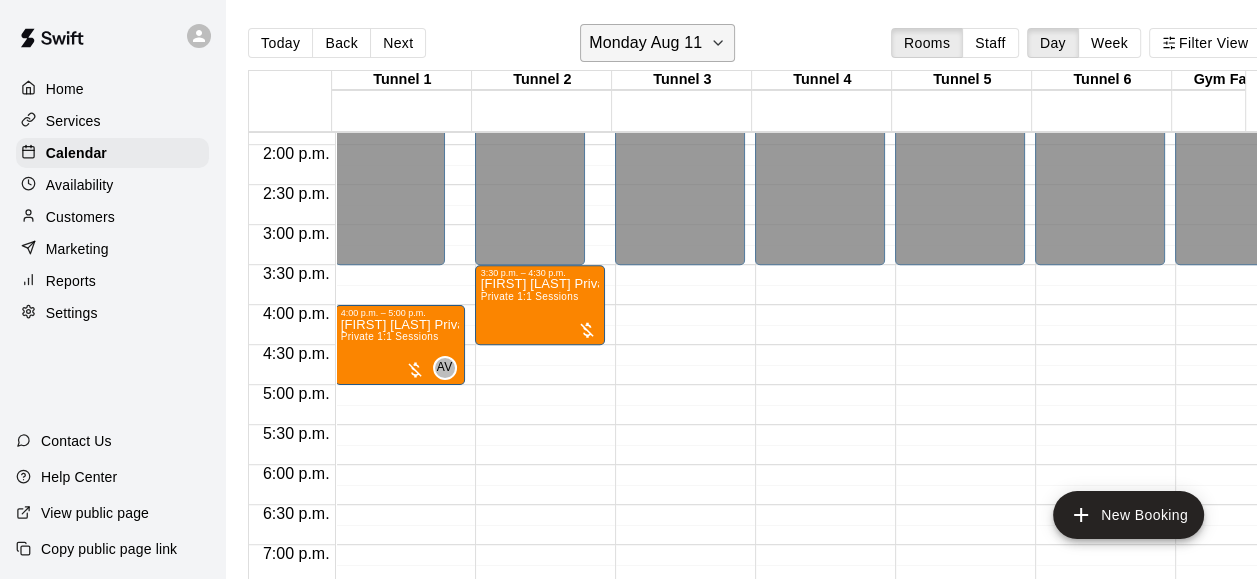click on "Monday Aug 11" at bounding box center [645, 43] 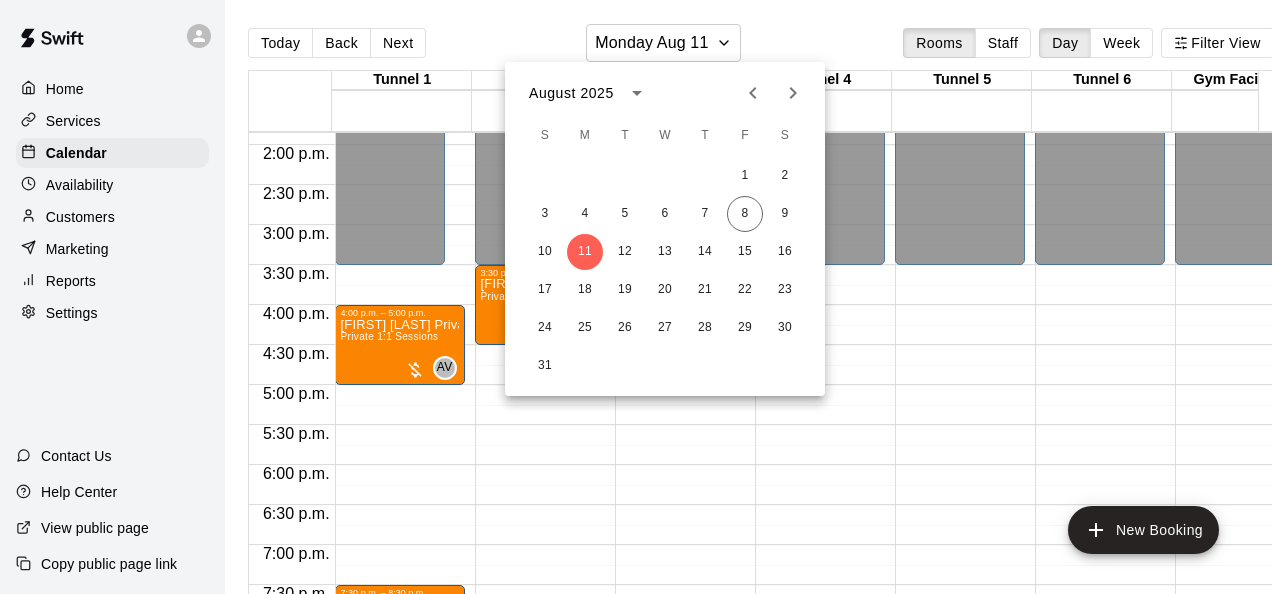 click on "10 11 12 13 14 15 16" at bounding box center [665, 252] 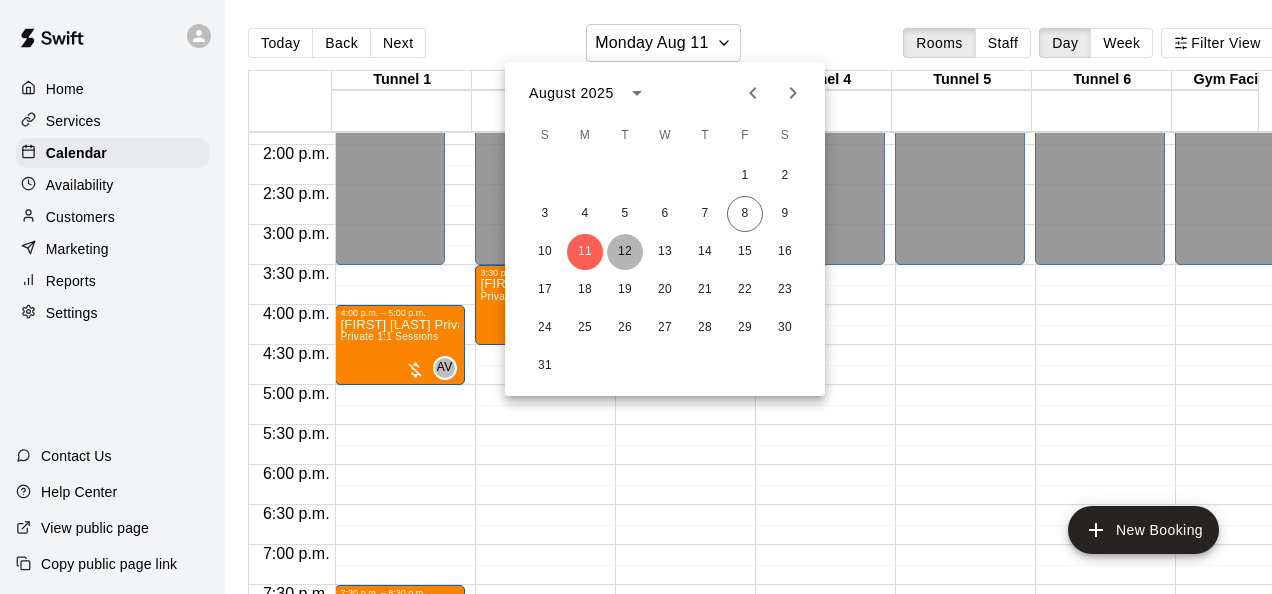 click on "12" at bounding box center [625, 252] 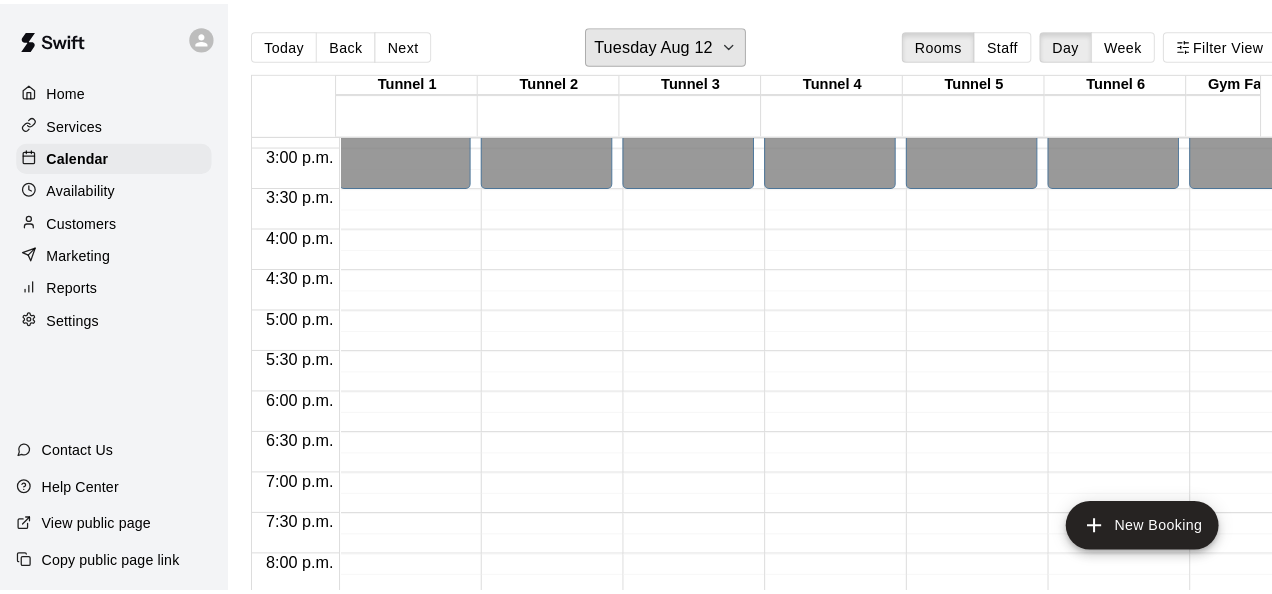 scroll, scrollTop: 1308, scrollLeft: 0, axis: vertical 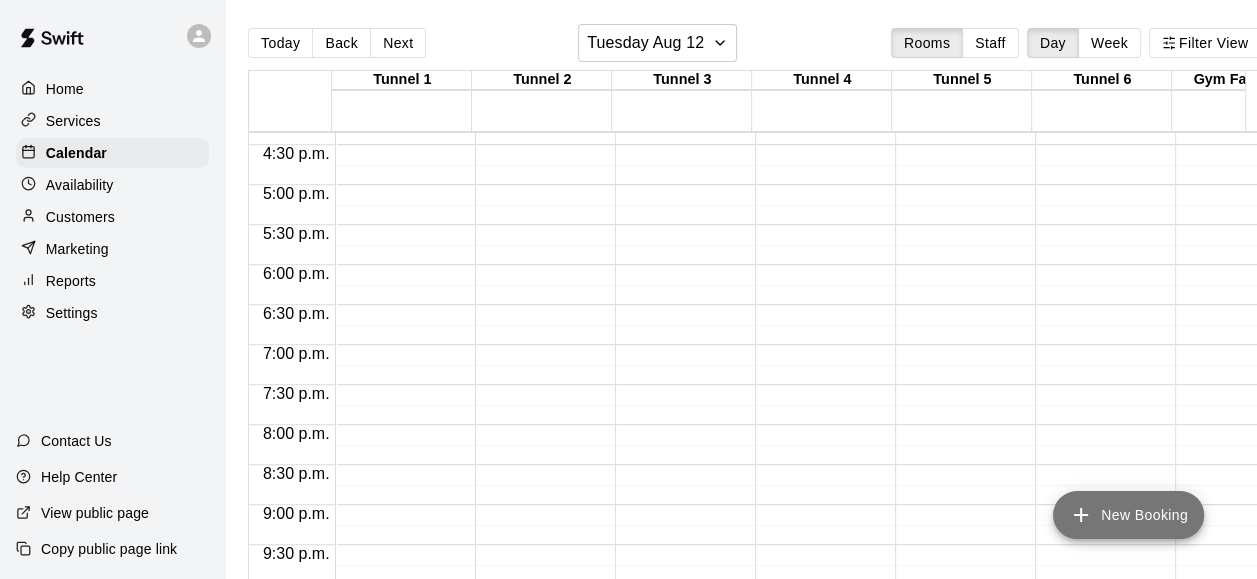 click on "New Booking" at bounding box center (1128, 515) 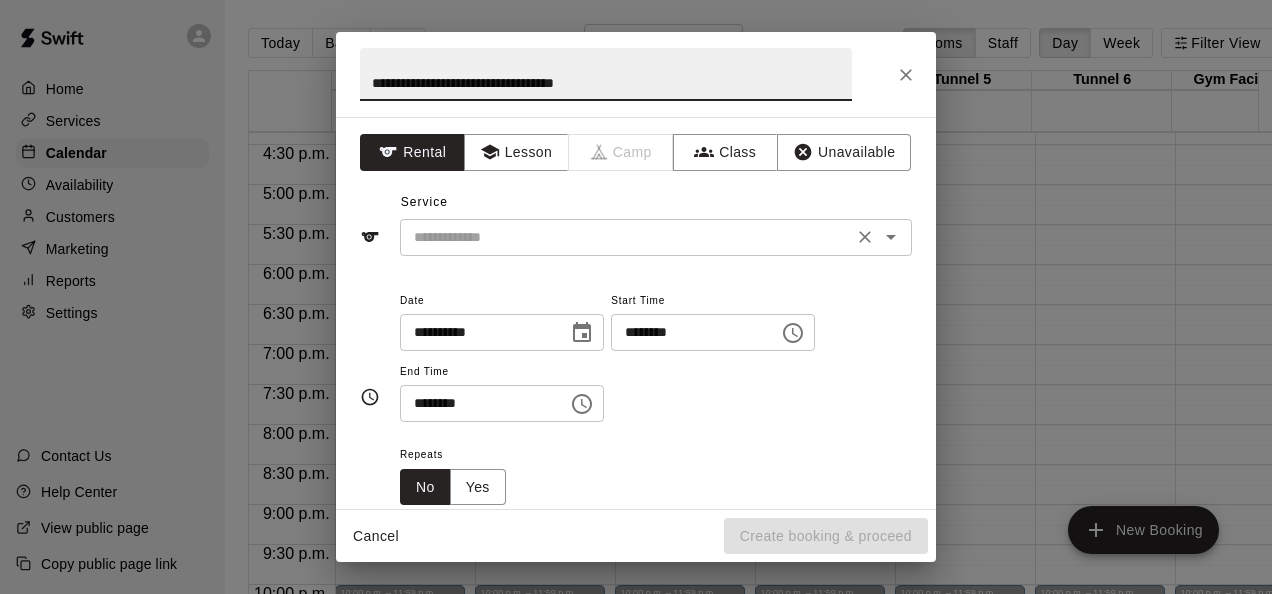 type on "**********" 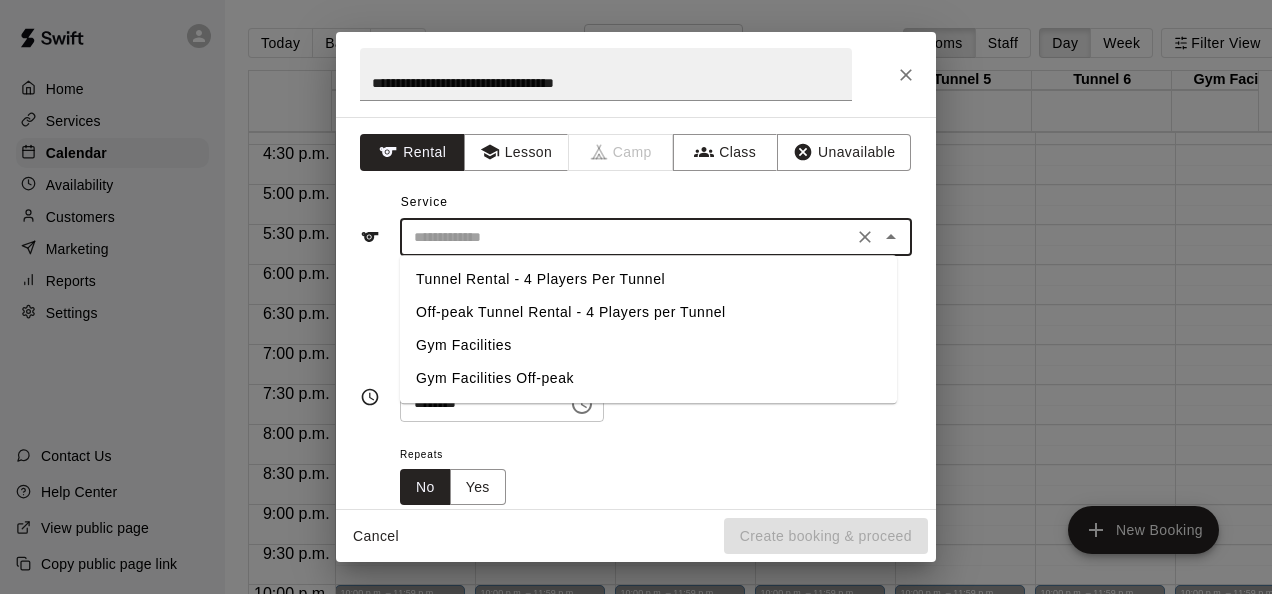 click on "Tunnel Rental - 4 Players Per Tunnel" at bounding box center (648, 279) 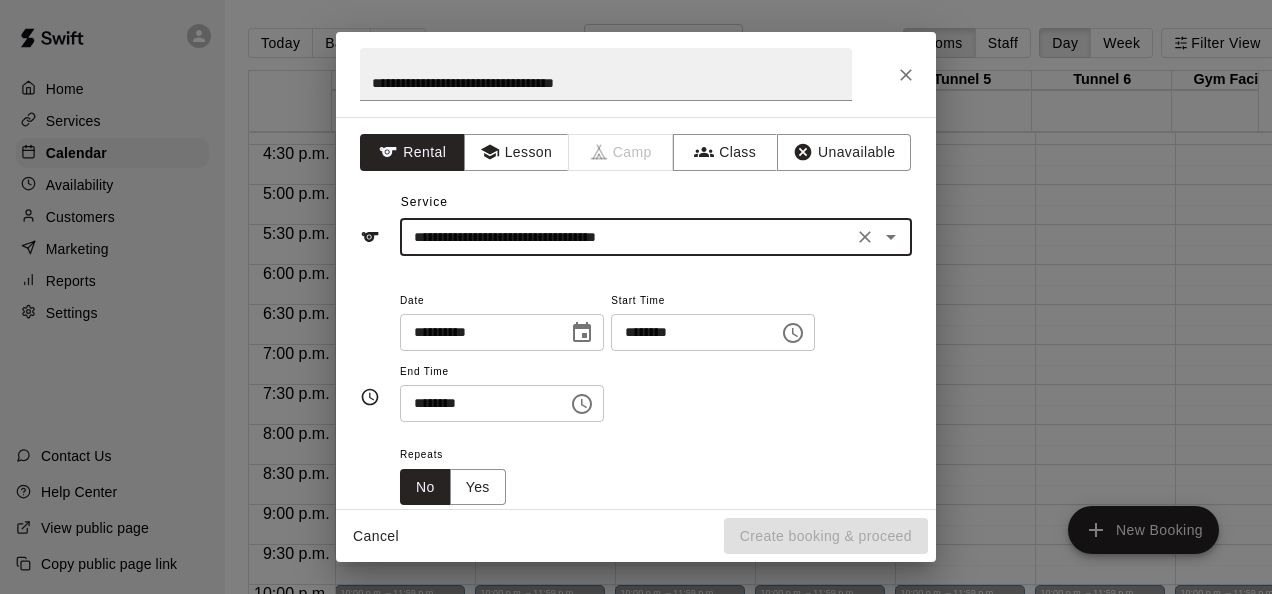 click on "********" at bounding box center [688, 332] 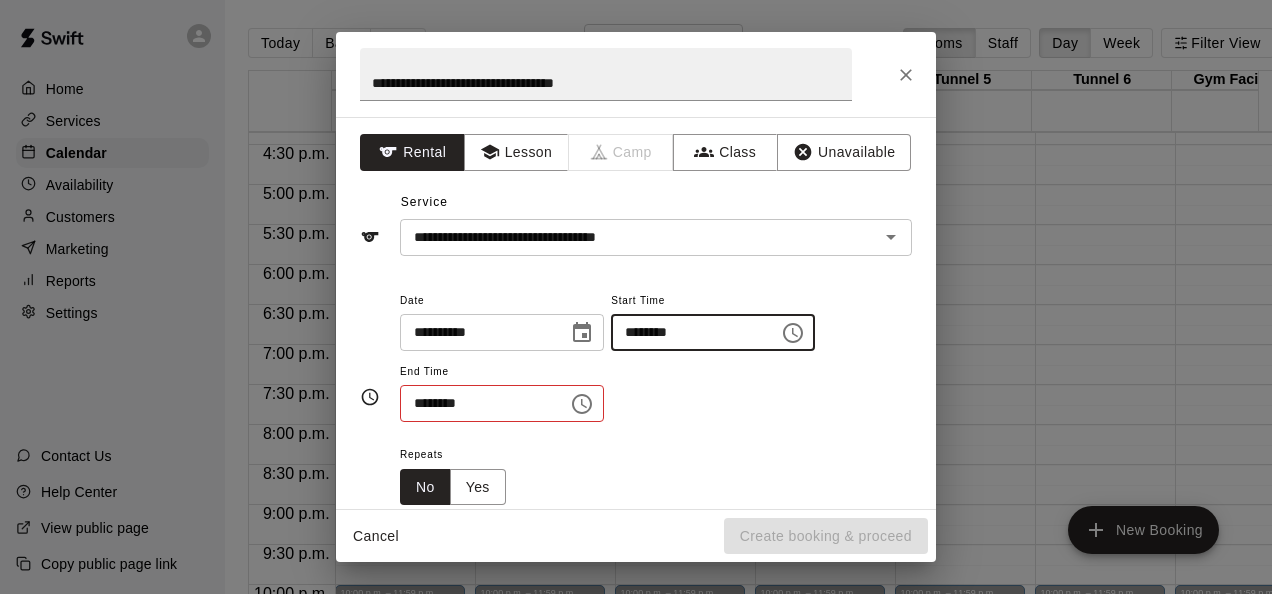 type on "********" 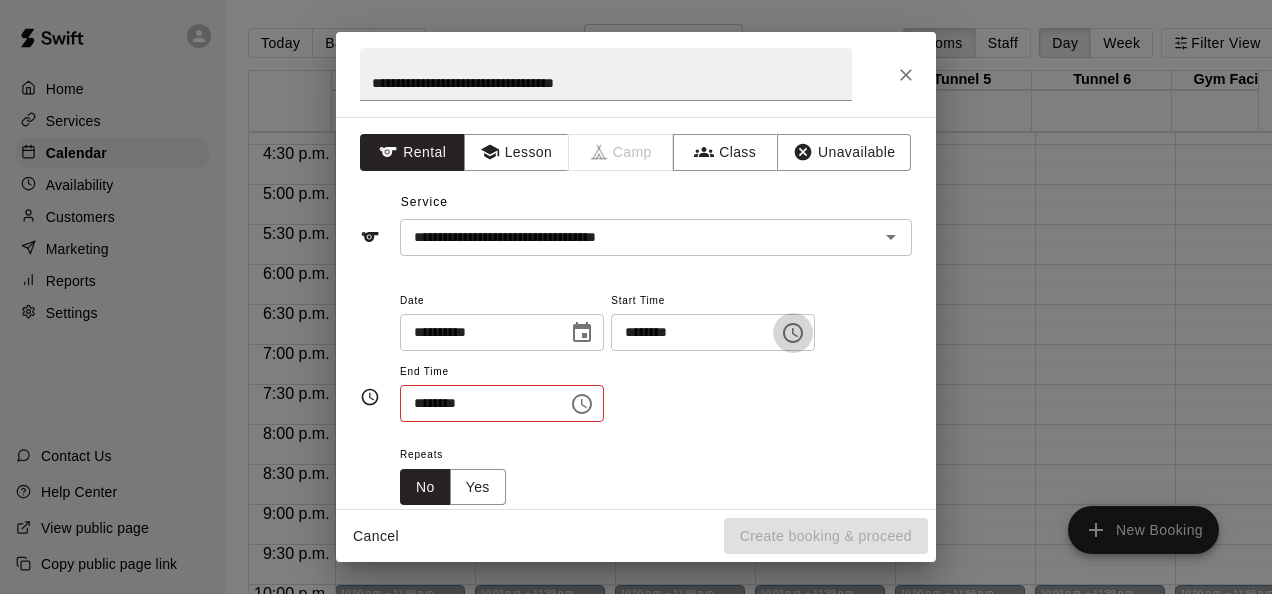 type 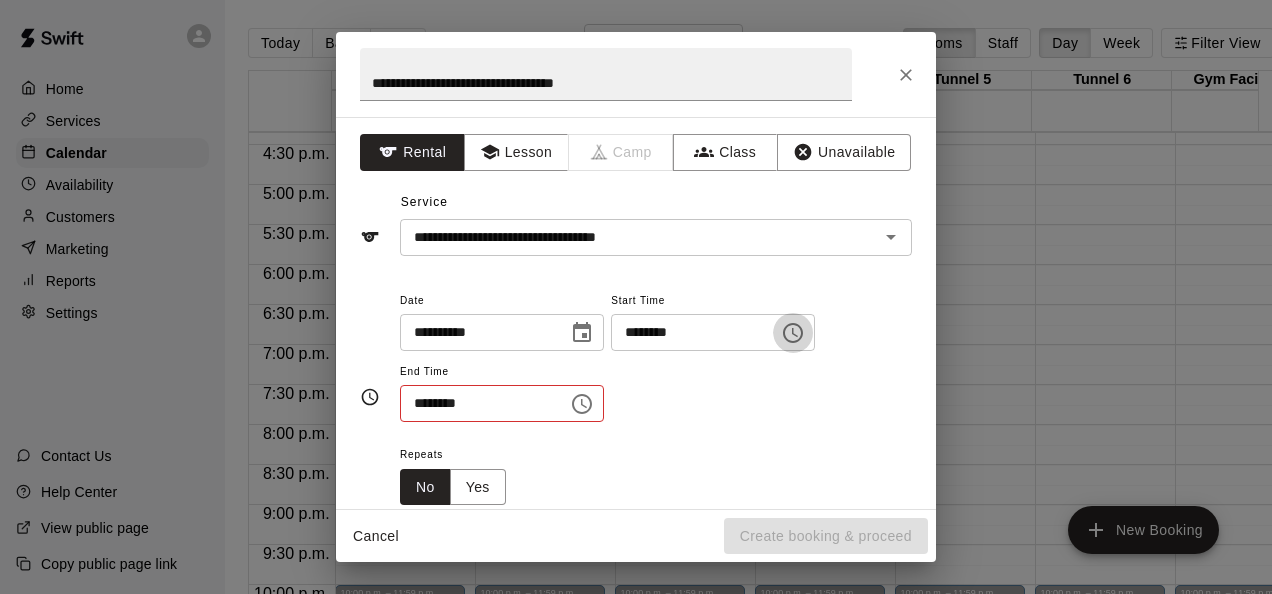 click on "********" at bounding box center [477, 403] 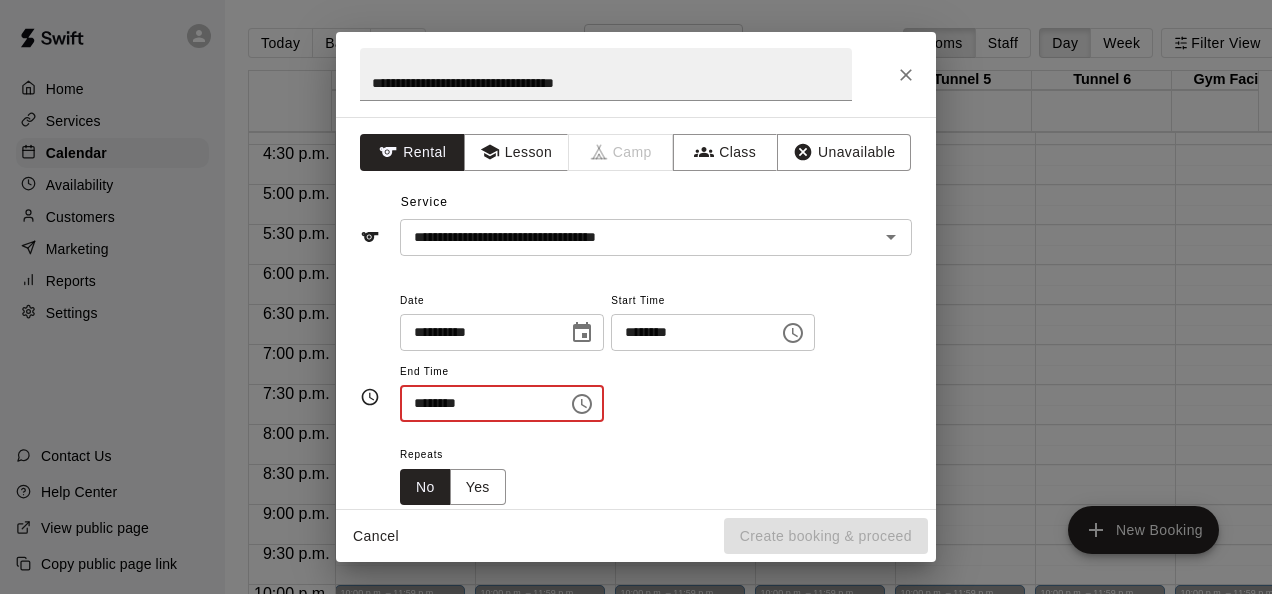 type on "********" 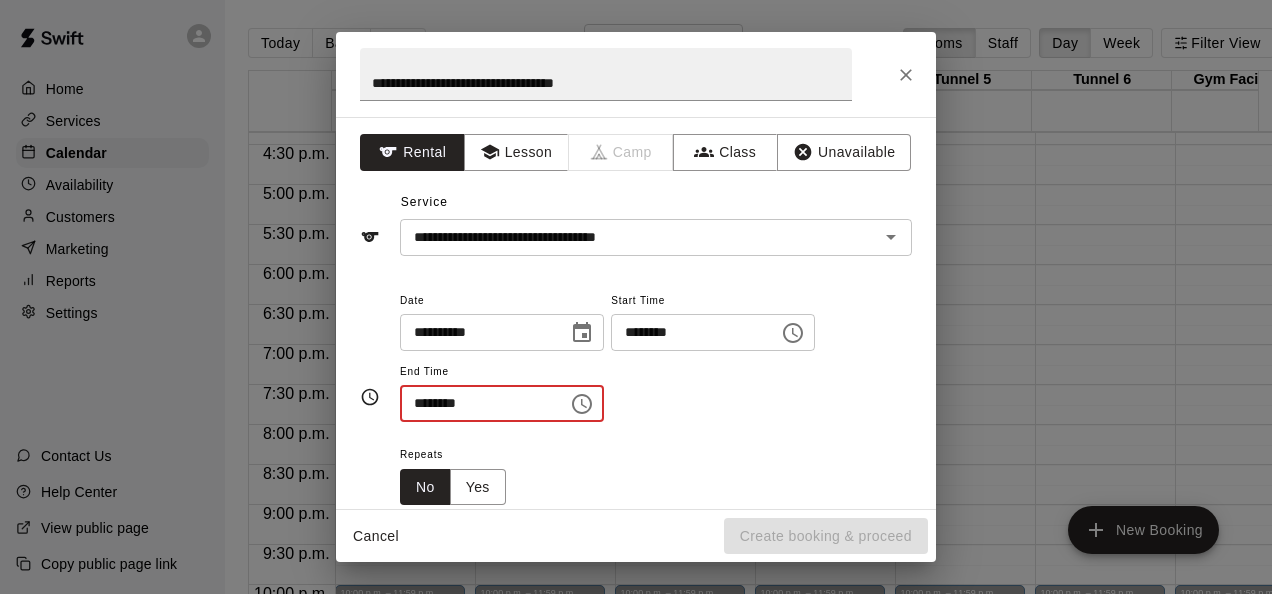 type 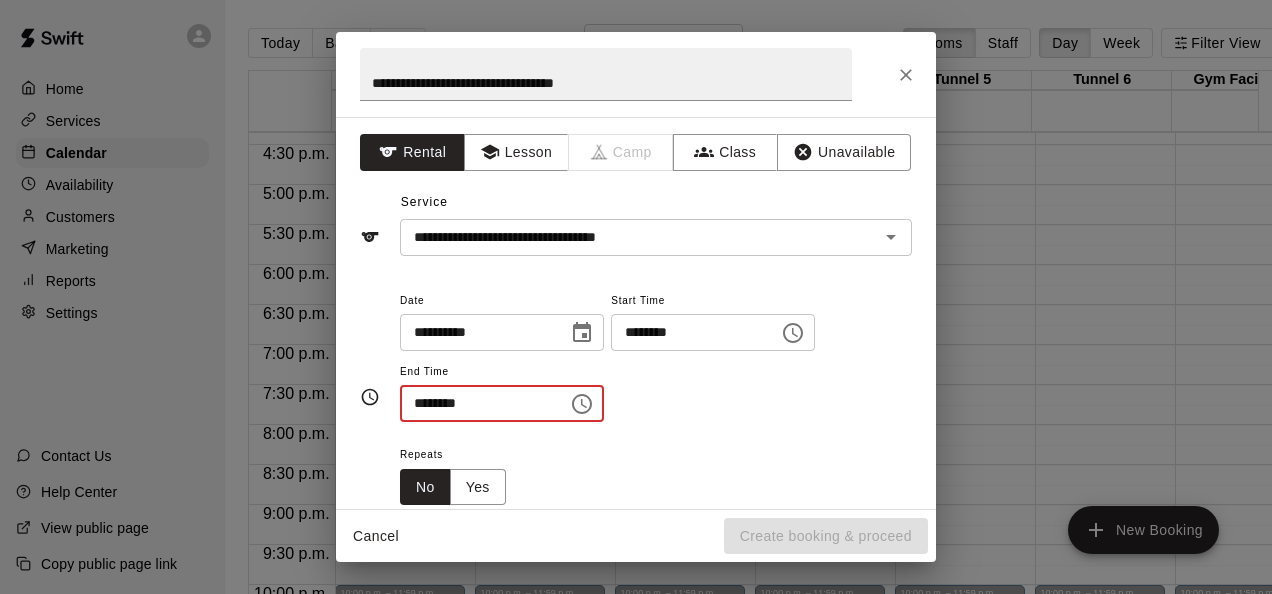 click on "********" at bounding box center (477, 403) 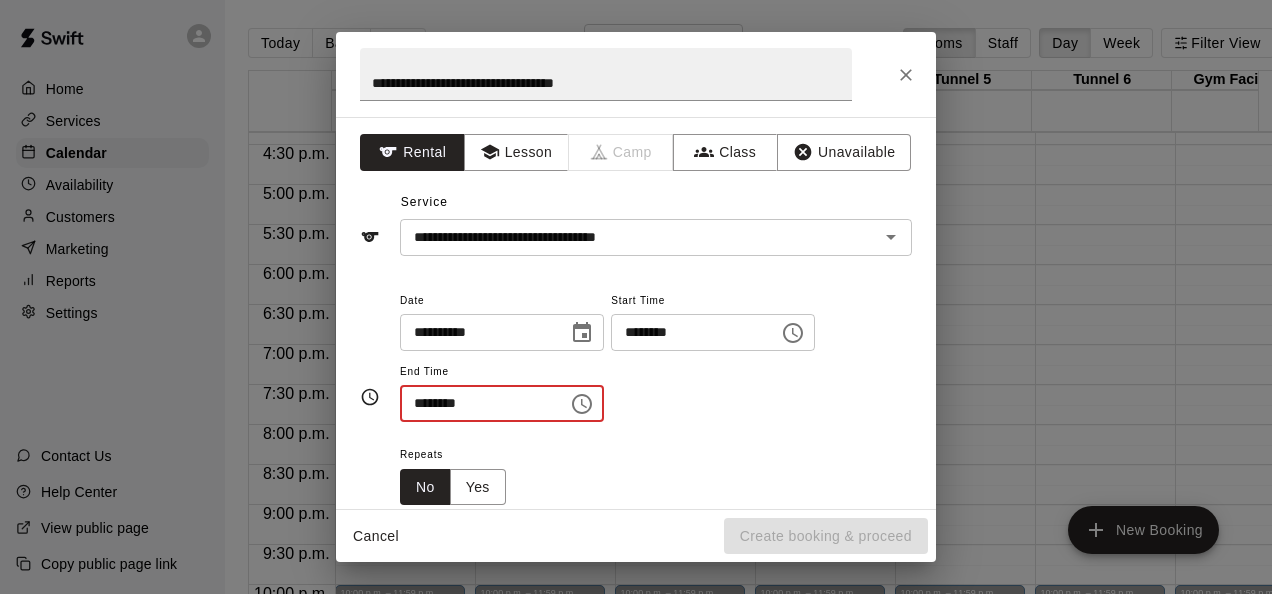 click on "********" at bounding box center (477, 403) 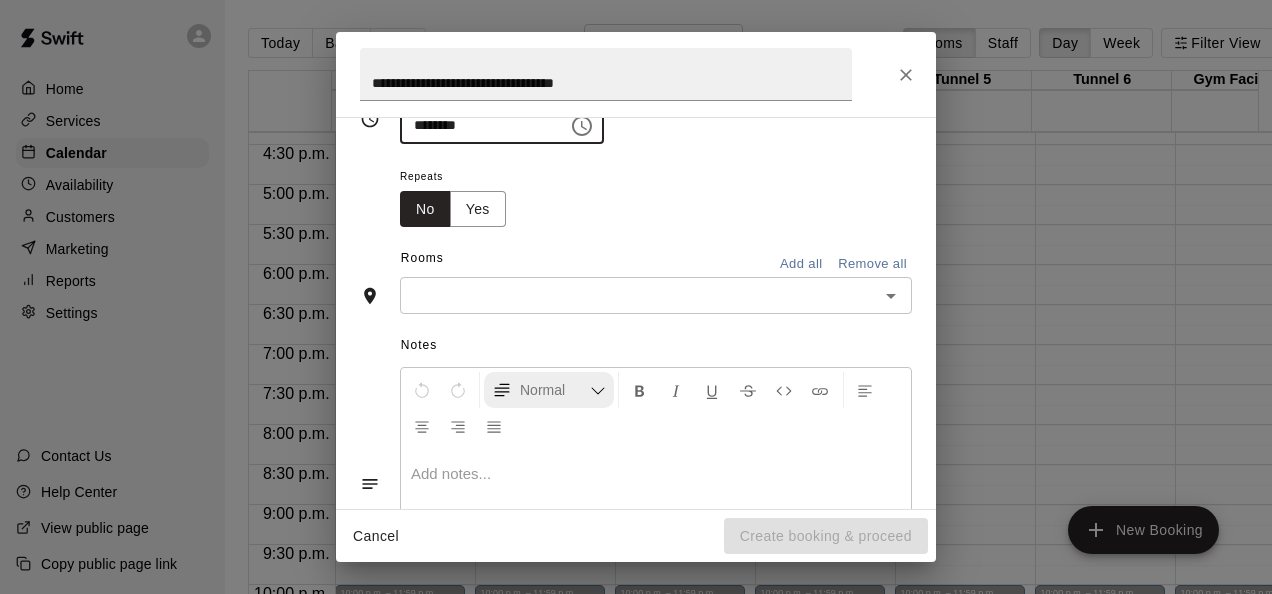 scroll, scrollTop: 300, scrollLeft: 0, axis: vertical 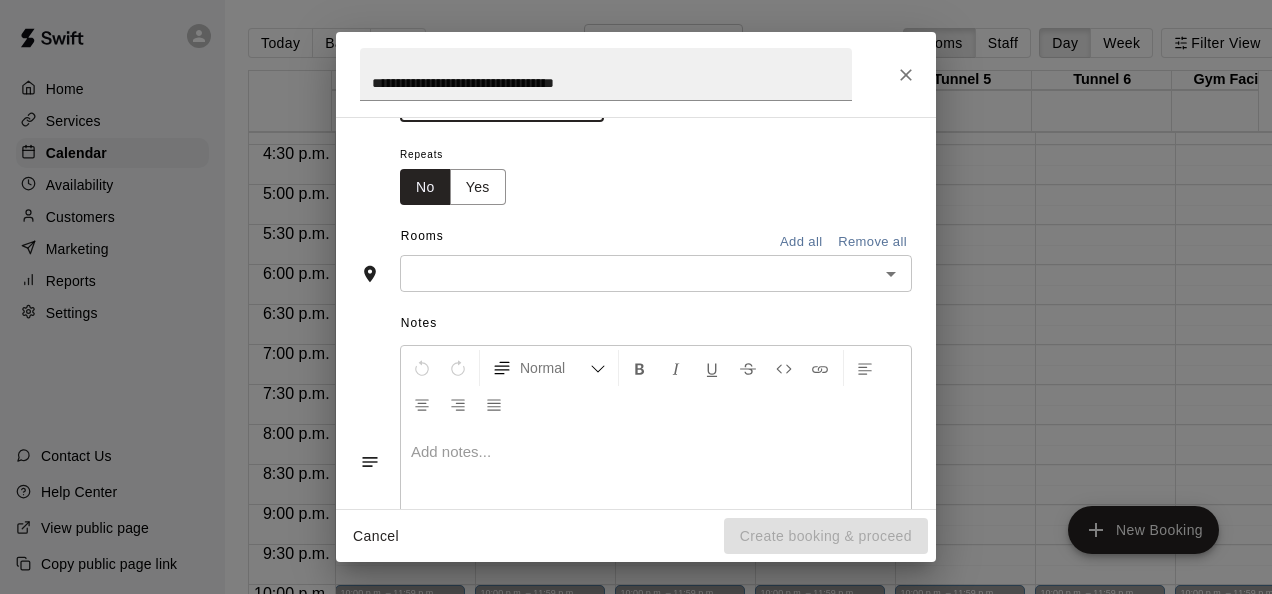 type on "********" 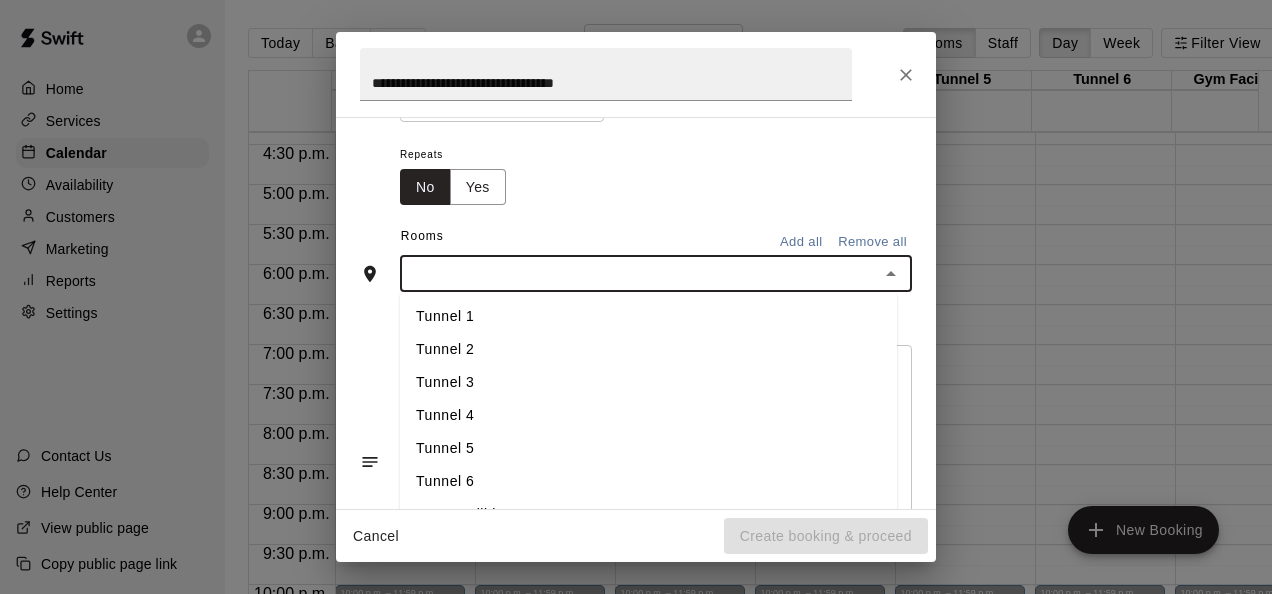 click on "Tunnel 3" at bounding box center [648, 383] 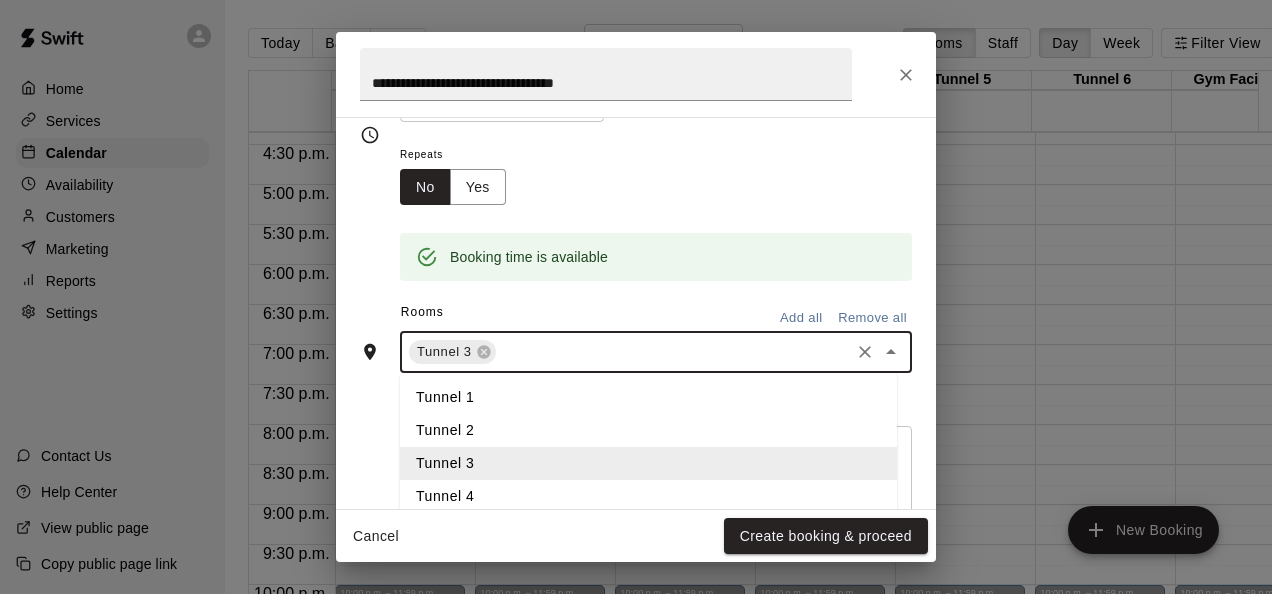 click at bounding box center [673, 352] 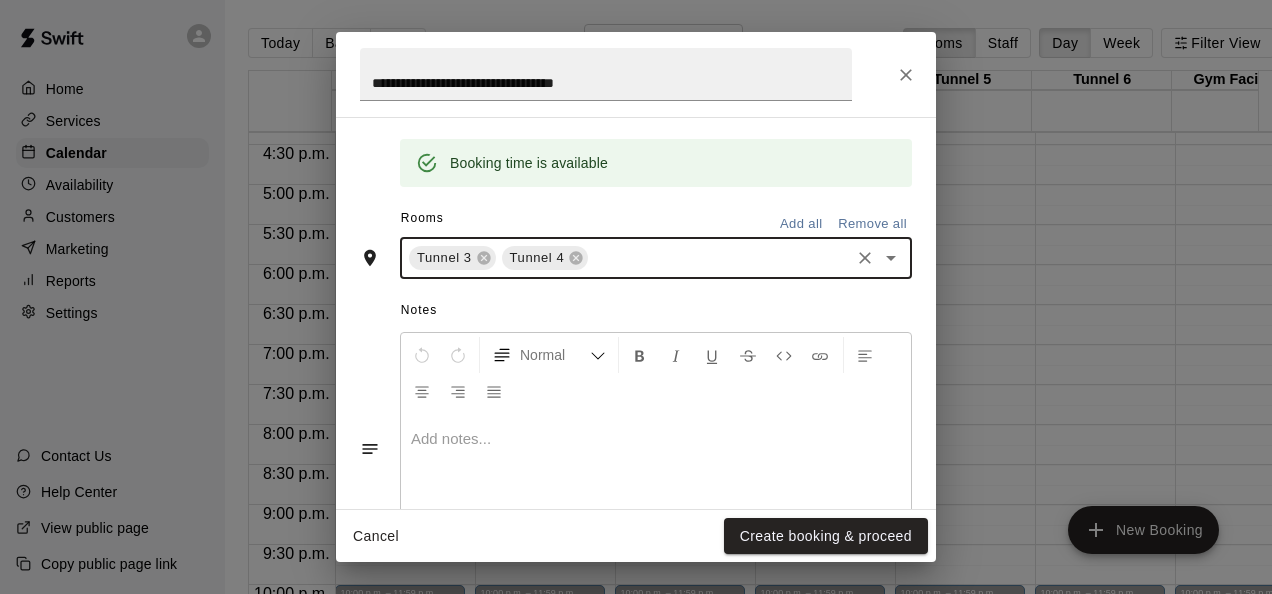 scroll, scrollTop: 485, scrollLeft: 0, axis: vertical 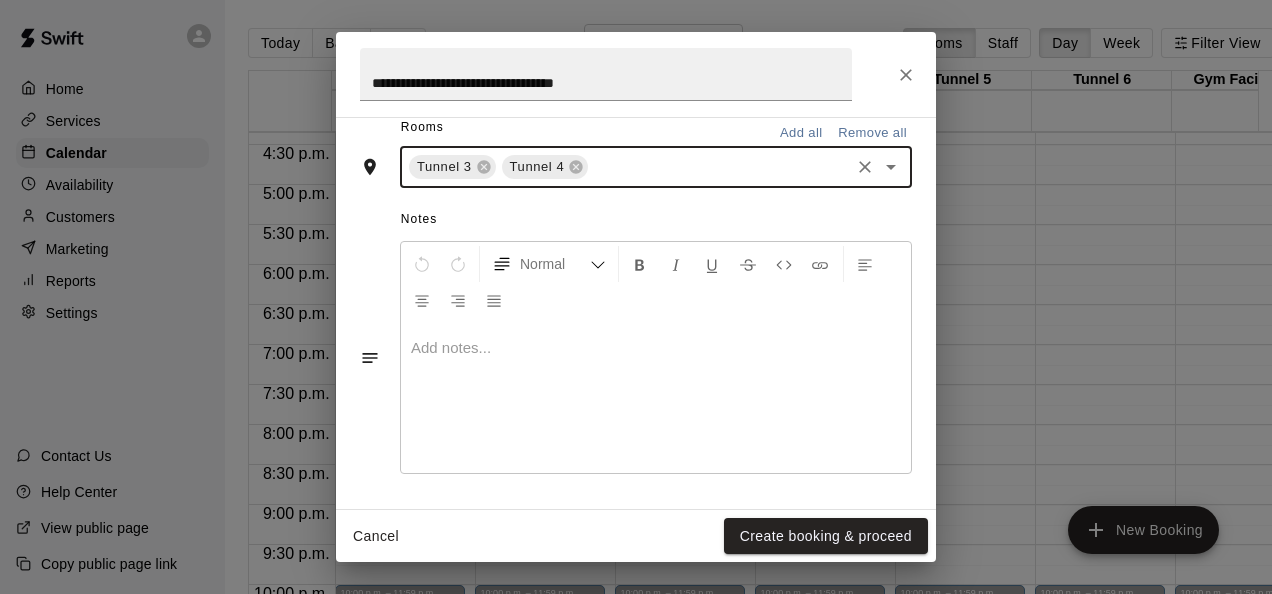 click at bounding box center (656, 398) 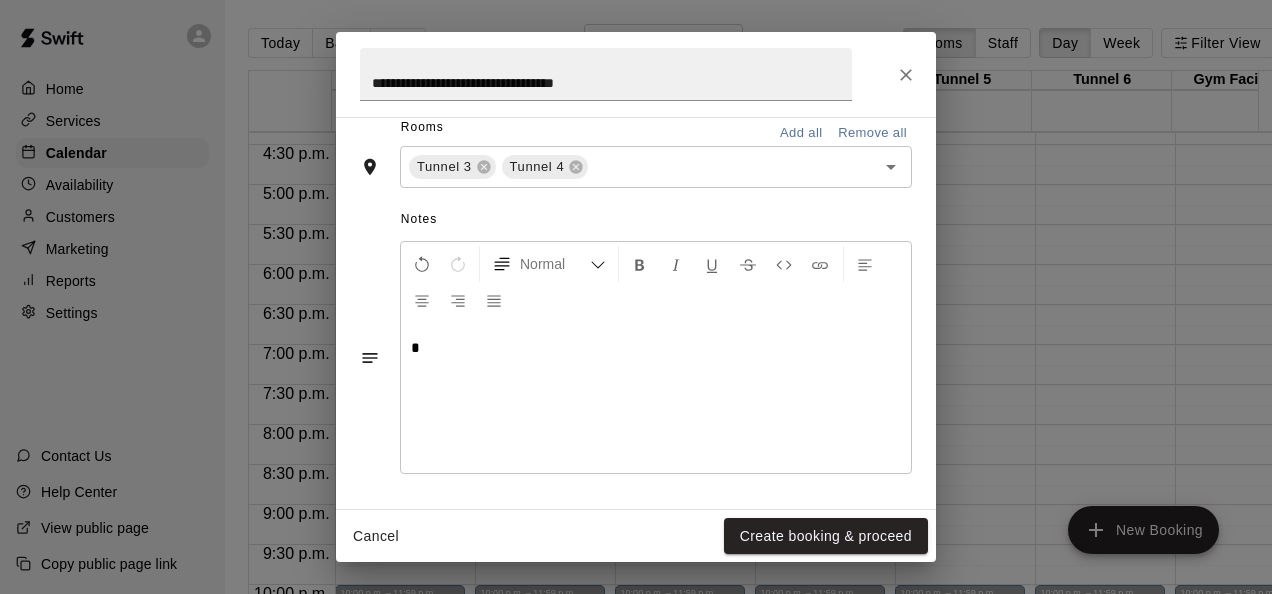 type 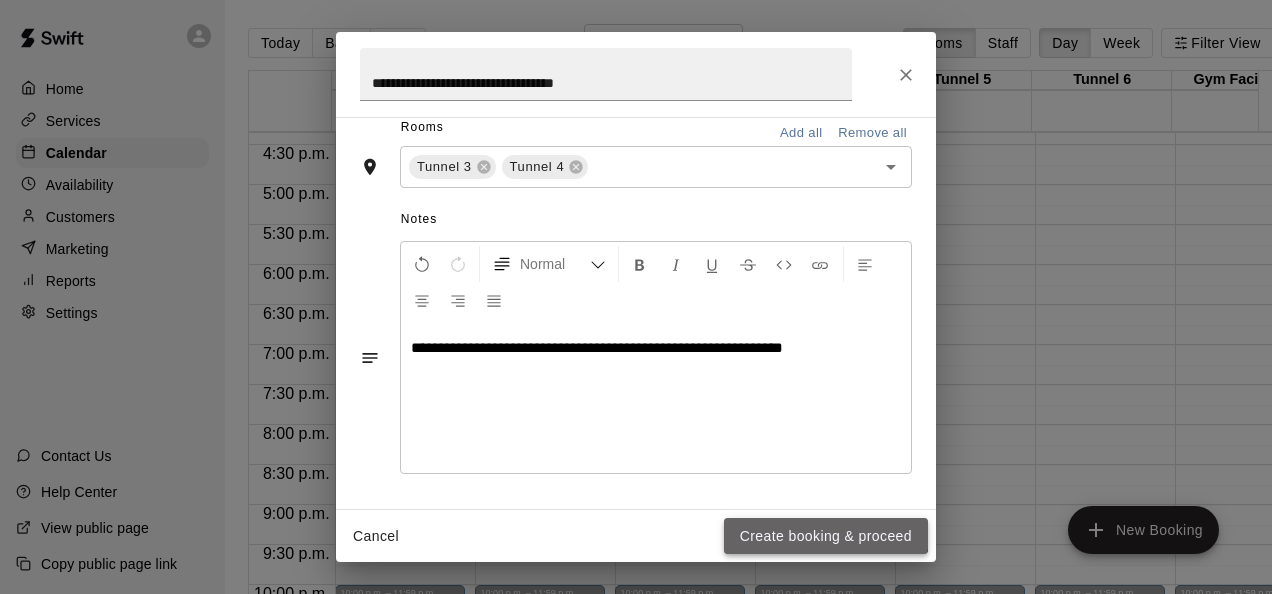 click on "Create booking & proceed" at bounding box center [826, 536] 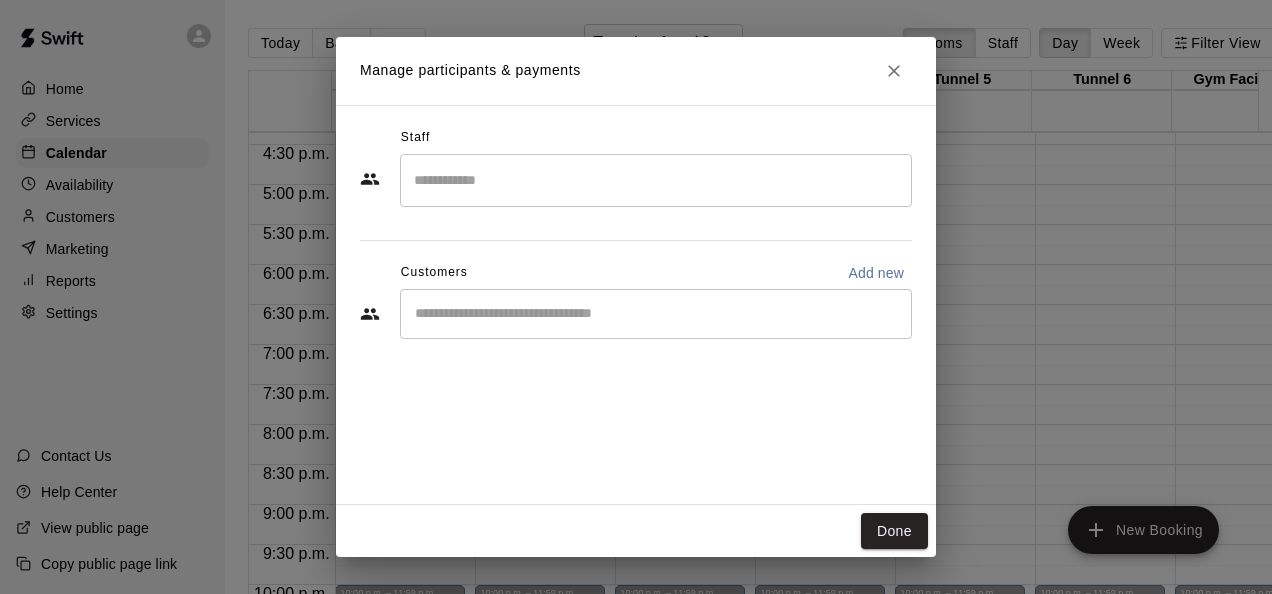 click at bounding box center [656, 314] 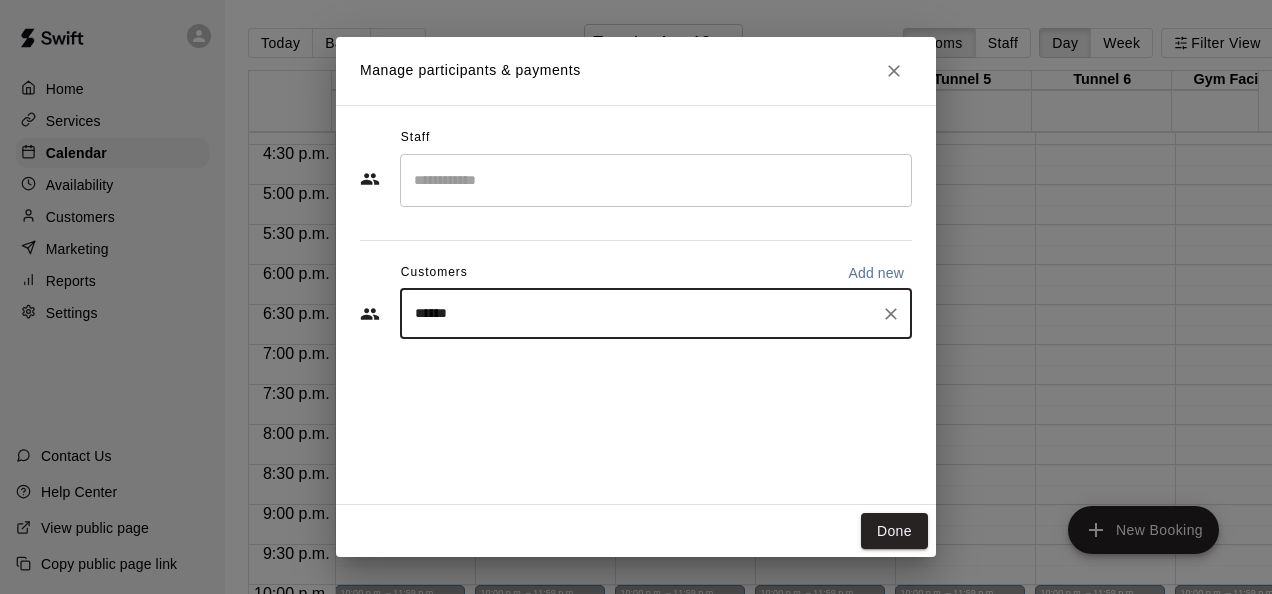 type on "******" 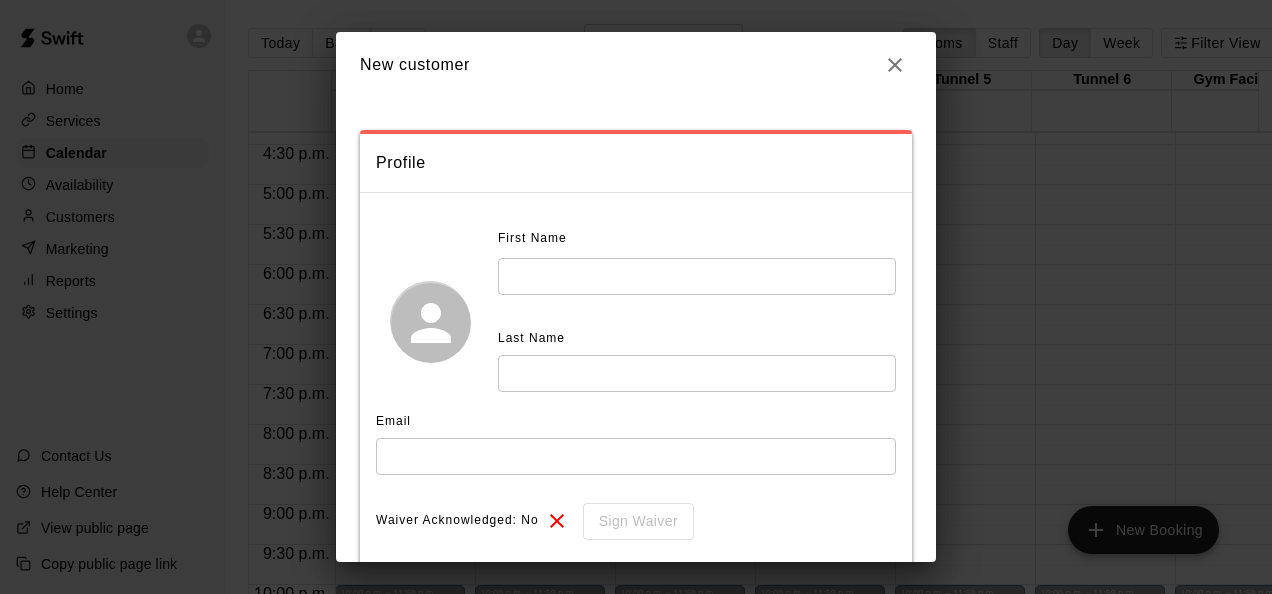 click at bounding box center (697, 276) 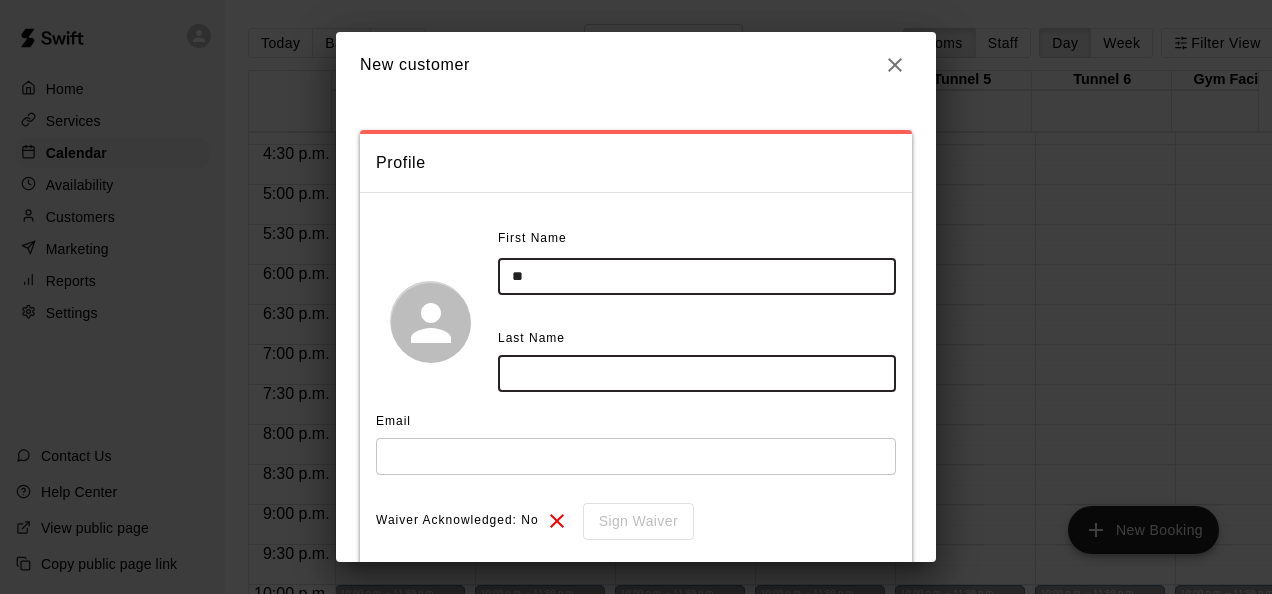 type on "*" 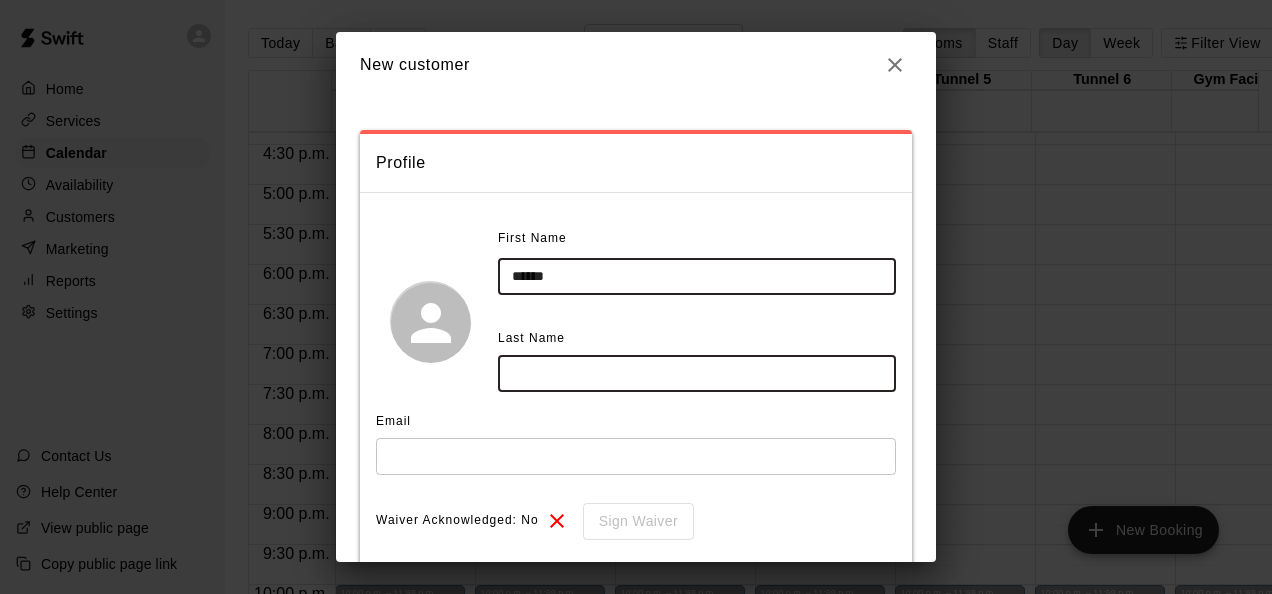 type on "******" 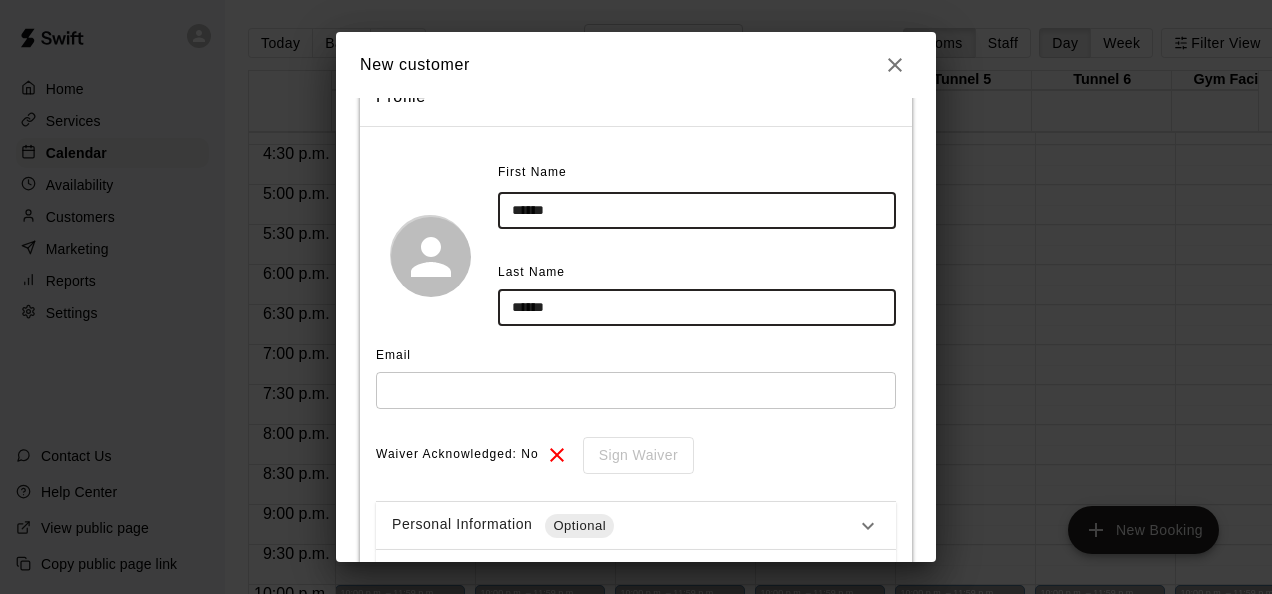 scroll, scrollTop: 100, scrollLeft: 0, axis: vertical 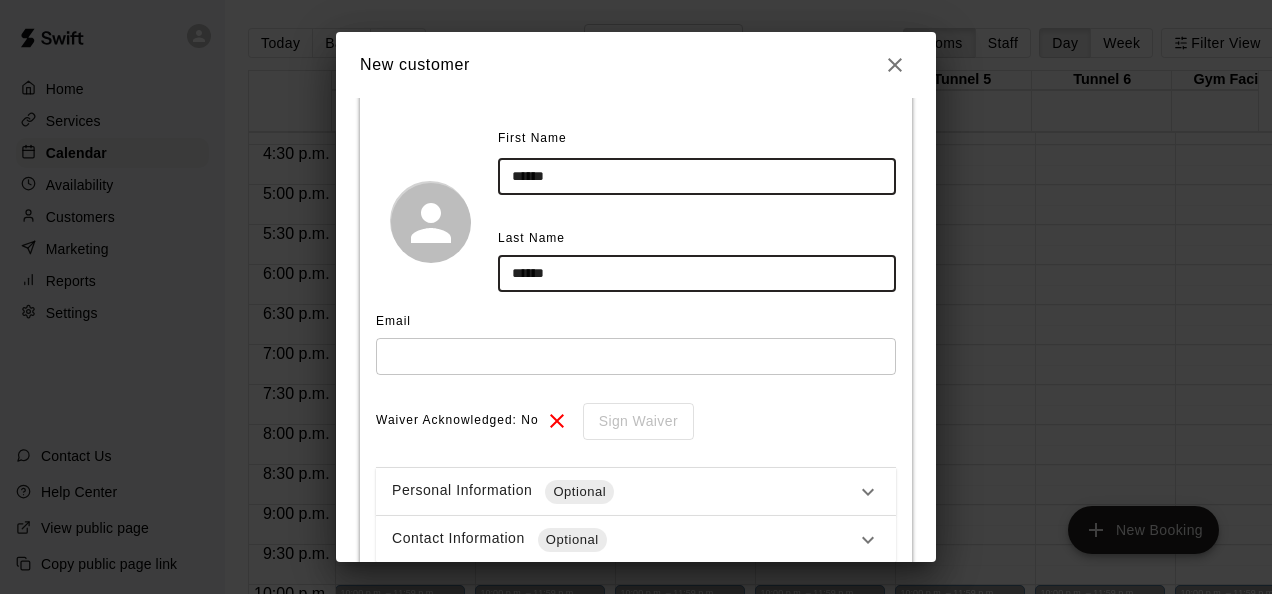 type on "******" 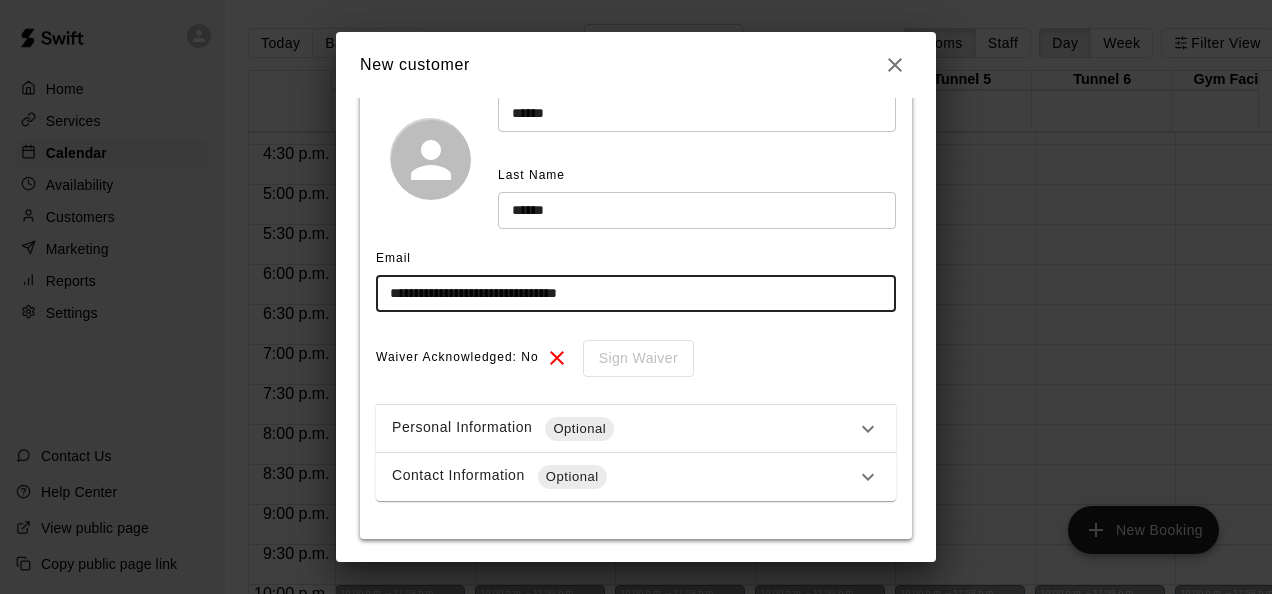 scroll, scrollTop: 231, scrollLeft: 0, axis: vertical 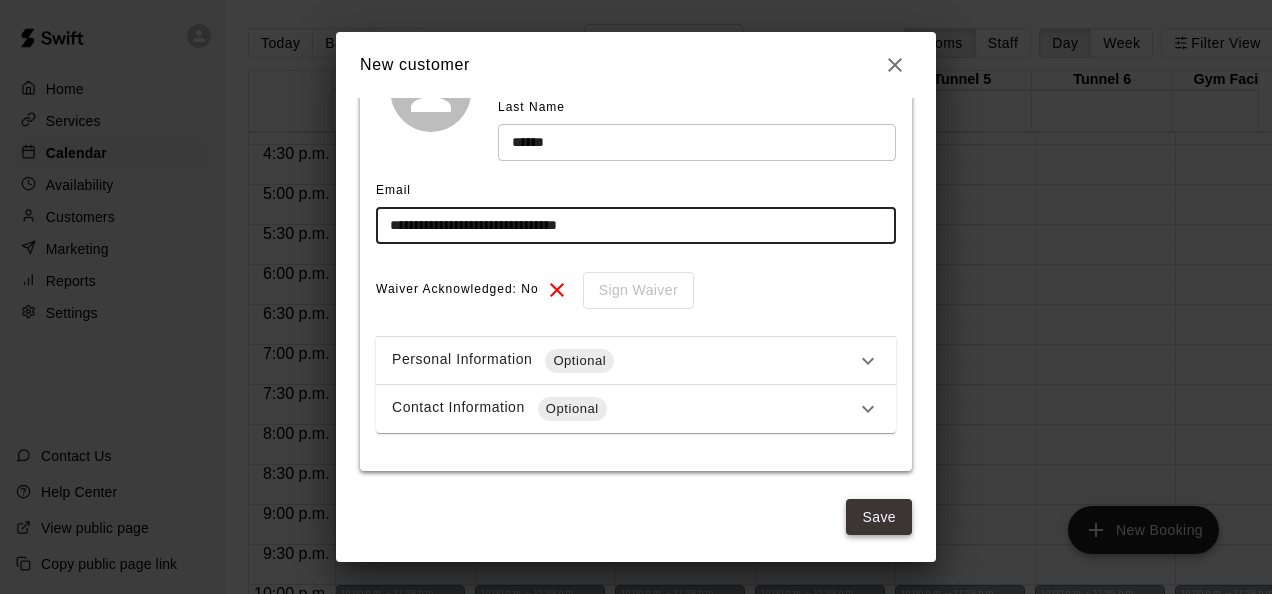 type on "**********" 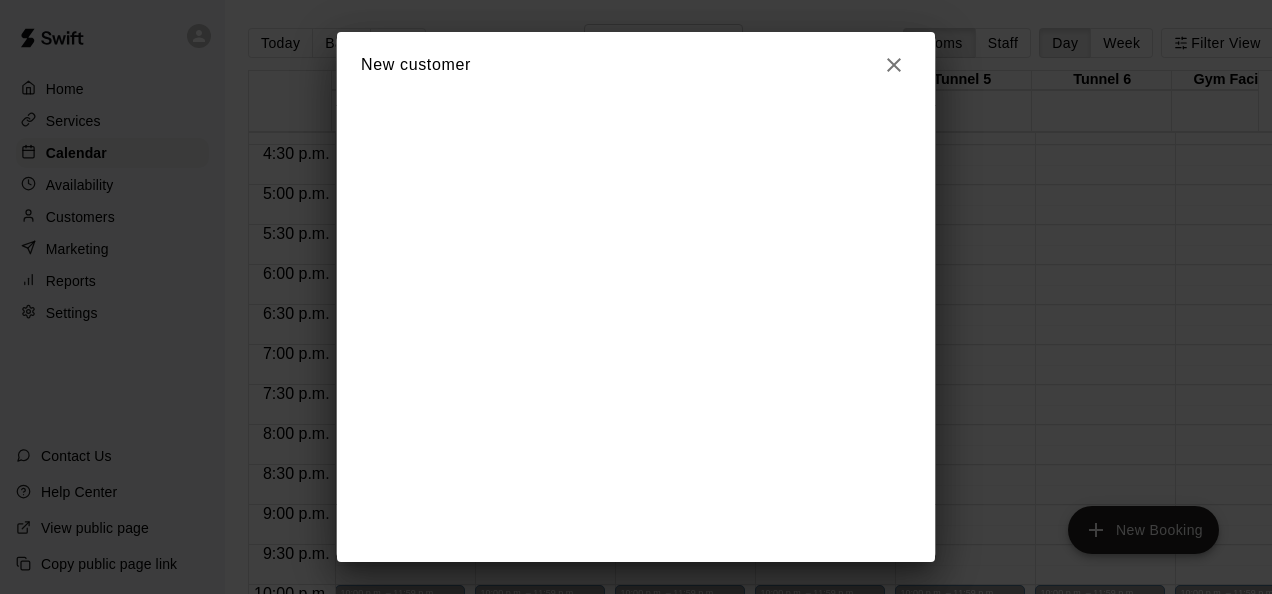 scroll, scrollTop: 0, scrollLeft: 0, axis: both 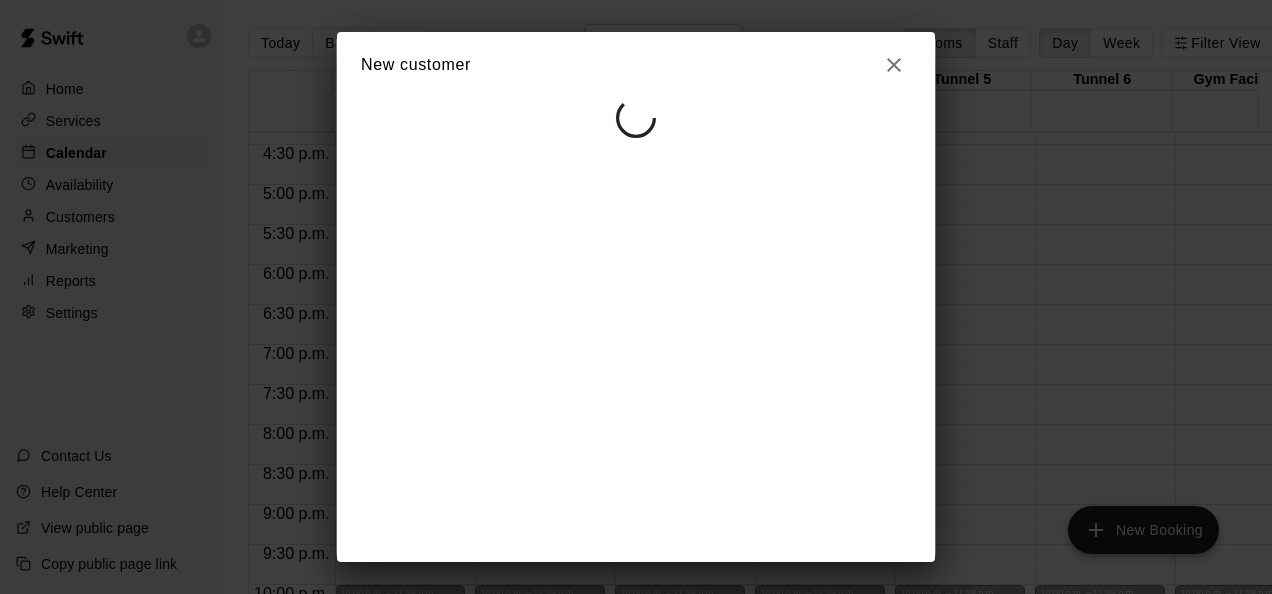 select on "**" 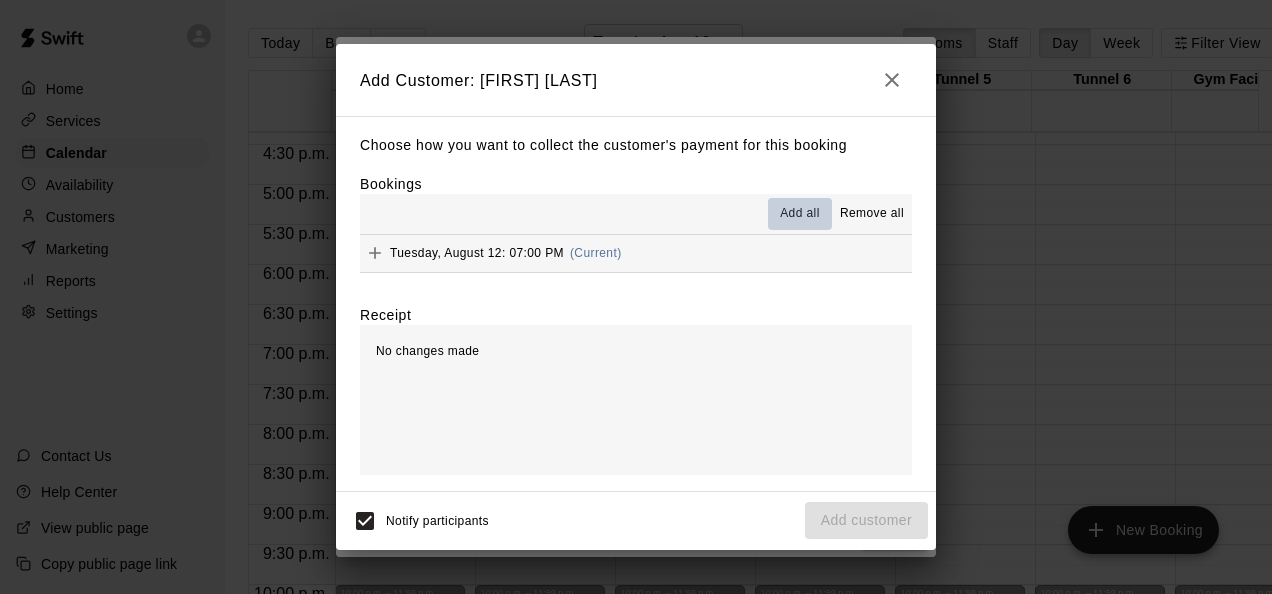 click on "Add all" at bounding box center [800, 214] 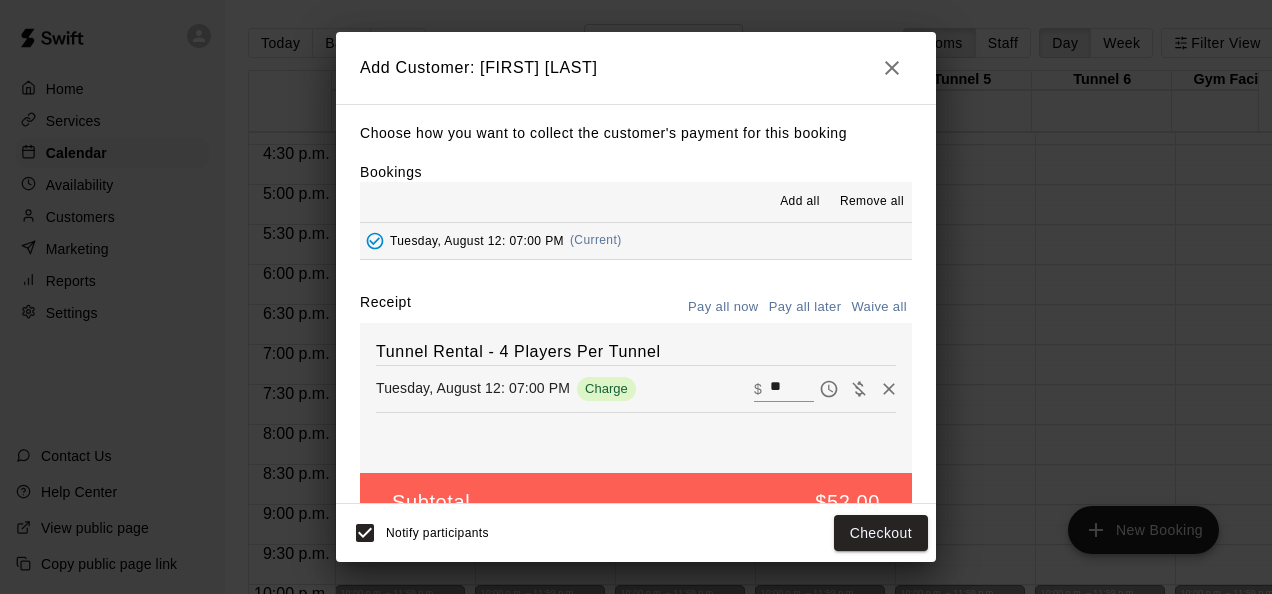 click on "Waive all" at bounding box center [879, 307] 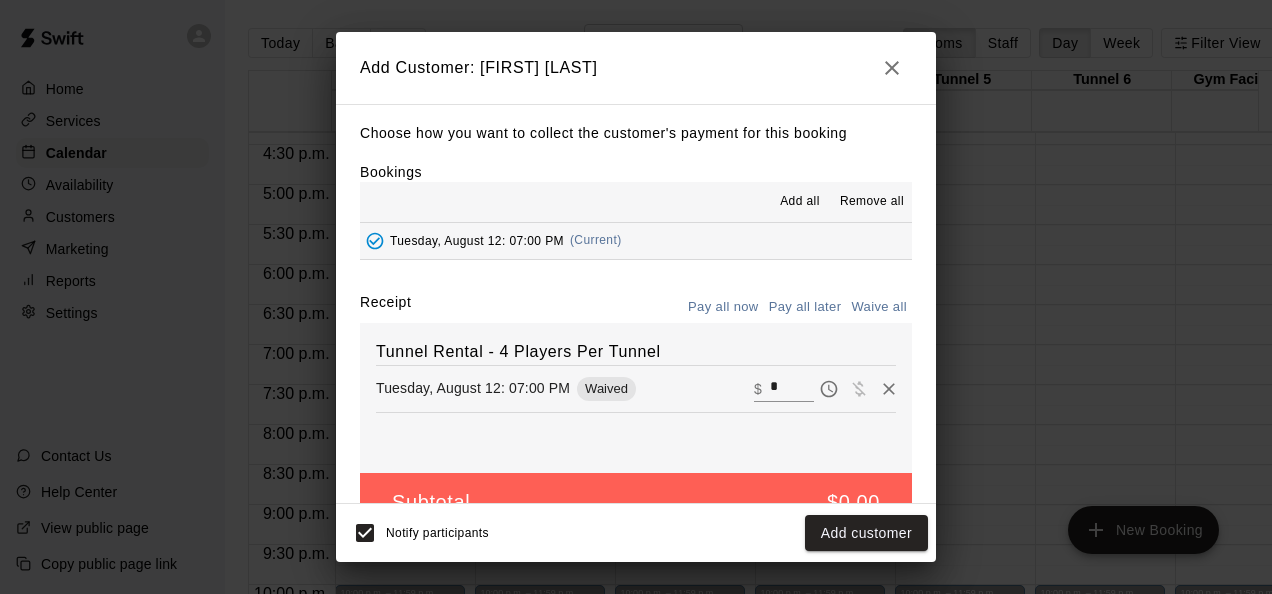 click on "Pay all later" at bounding box center (805, 307) 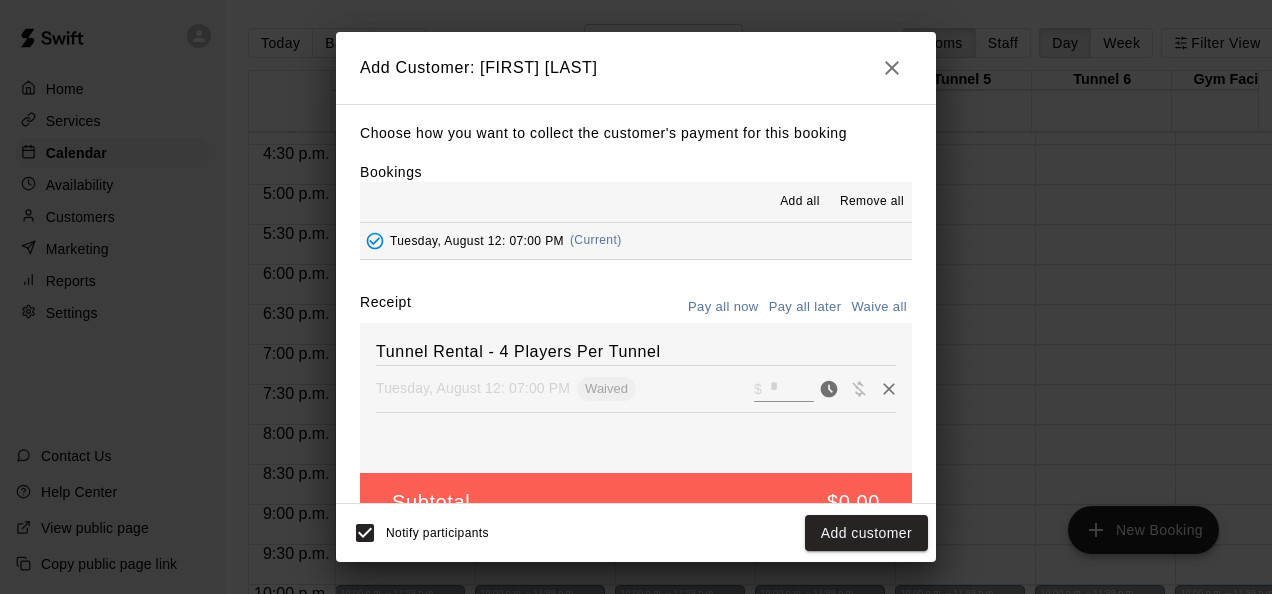 scroll, scrollTop: 45, scrollLeft: 0, axis: vertical 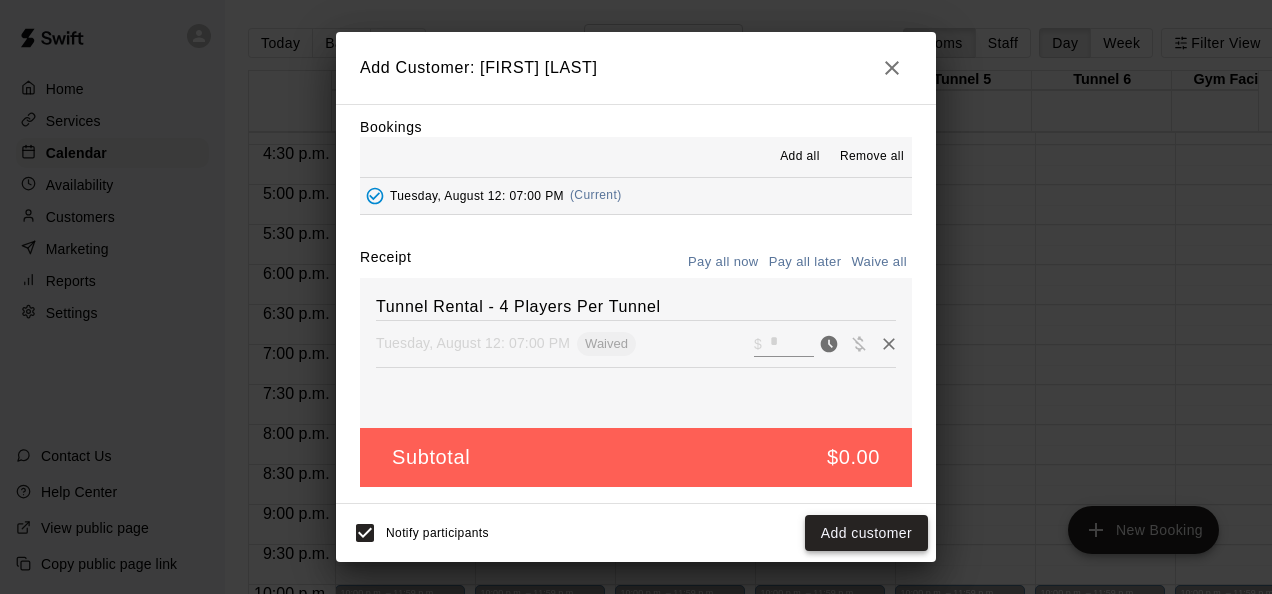 click on "Add customer" at bounding box center [866, 533] 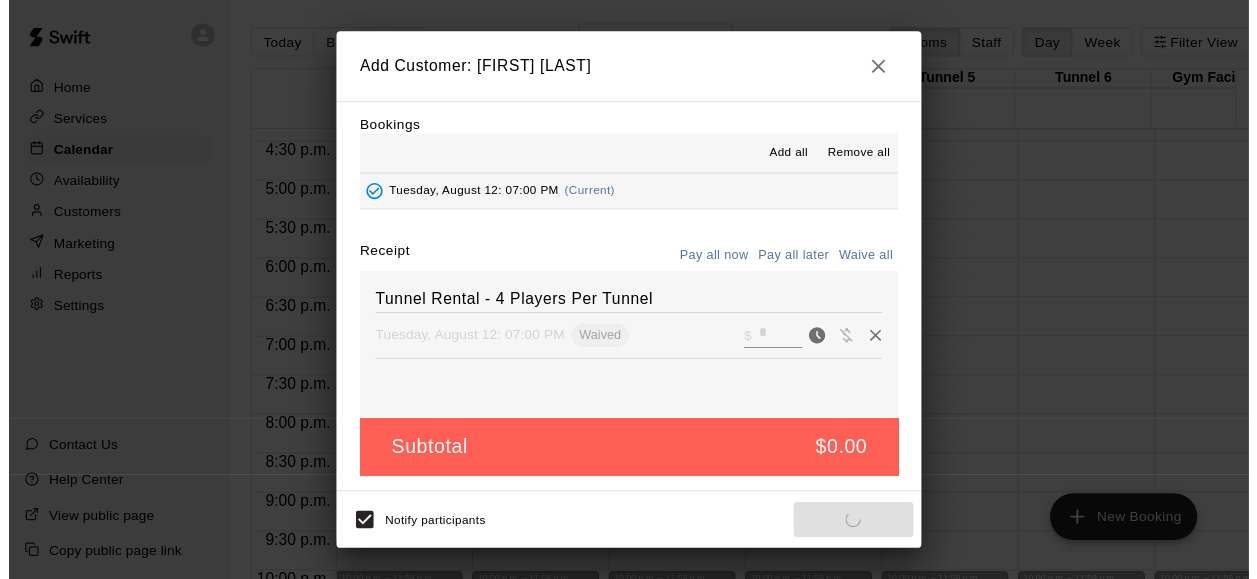 scroll, scrollTop: 0, scrollLeft: 0, axis: both 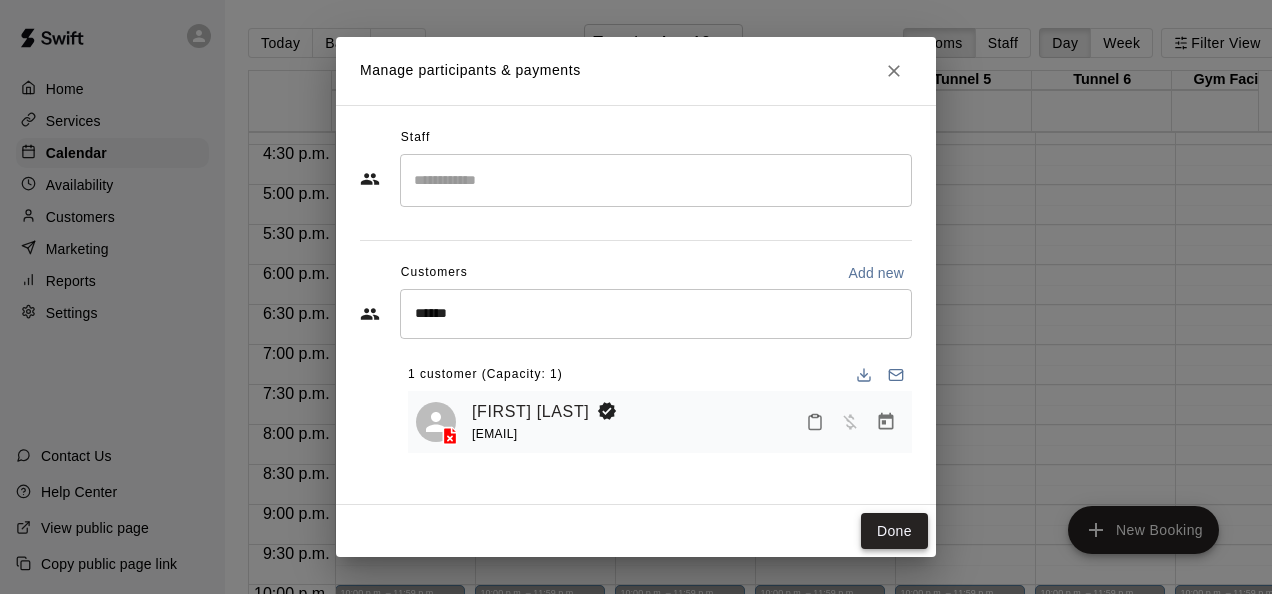 click on "Done" at bounding box center (894, 531) 